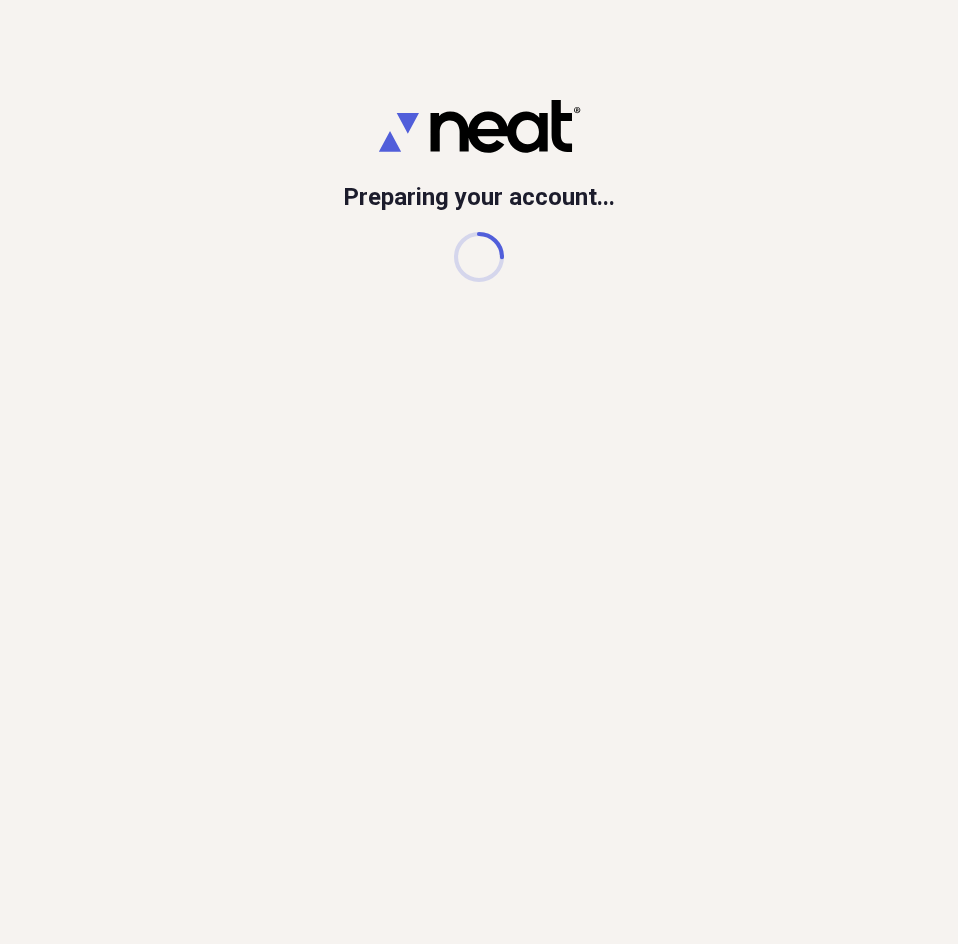 scroll, scrollTop: 0, scrollLeft: 0, axis: both 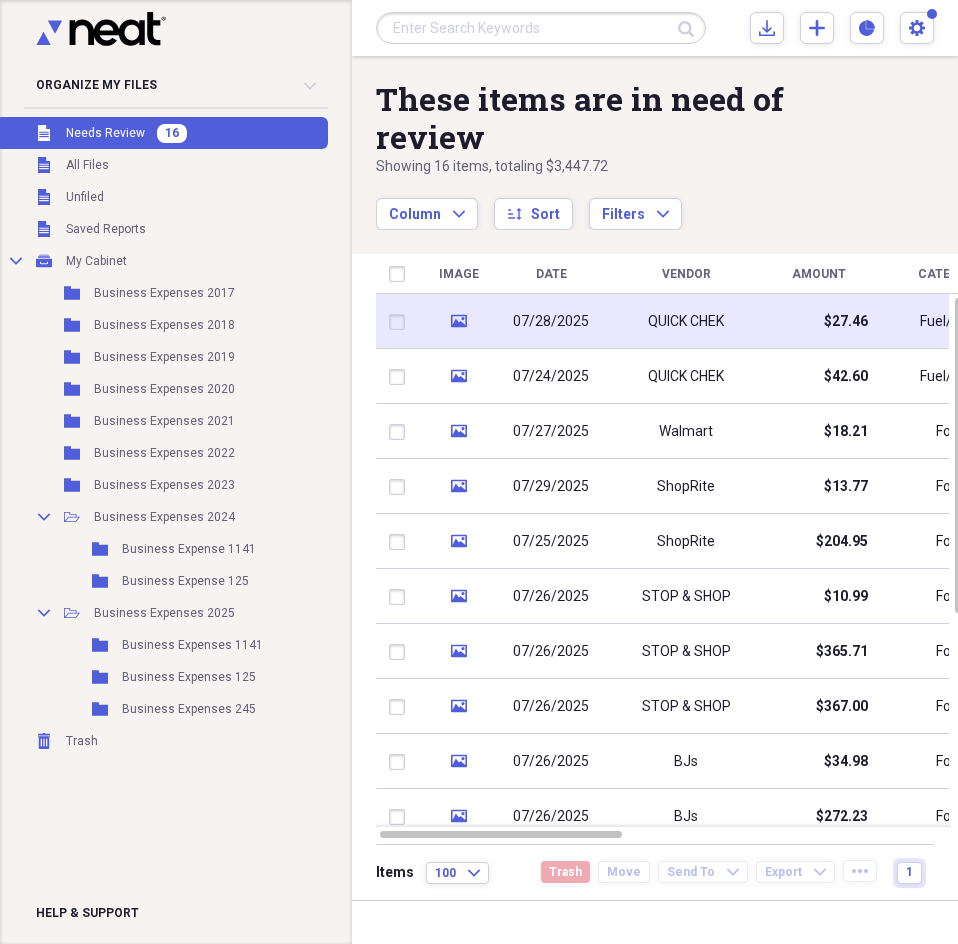 click on "QUICK CHEK" at bounding box center (686, 321) 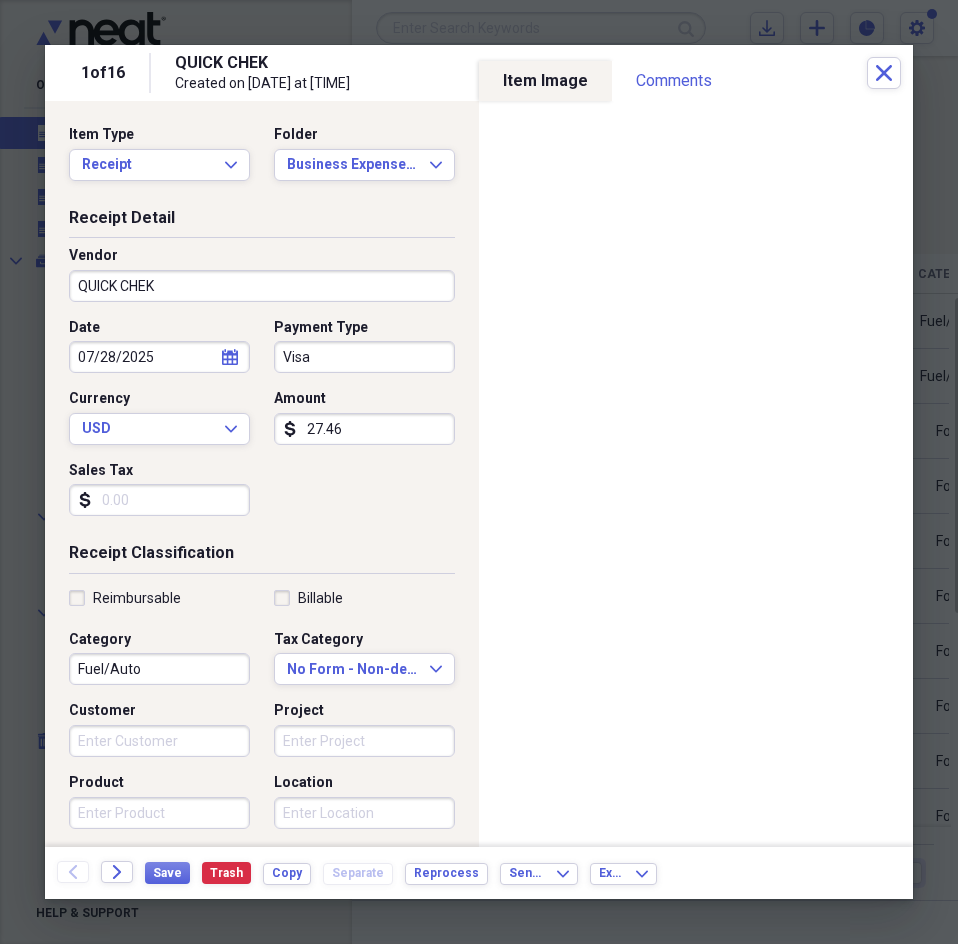 click on "Save Trash Copy Separate Reprocess" at bounding box center (322, 873) 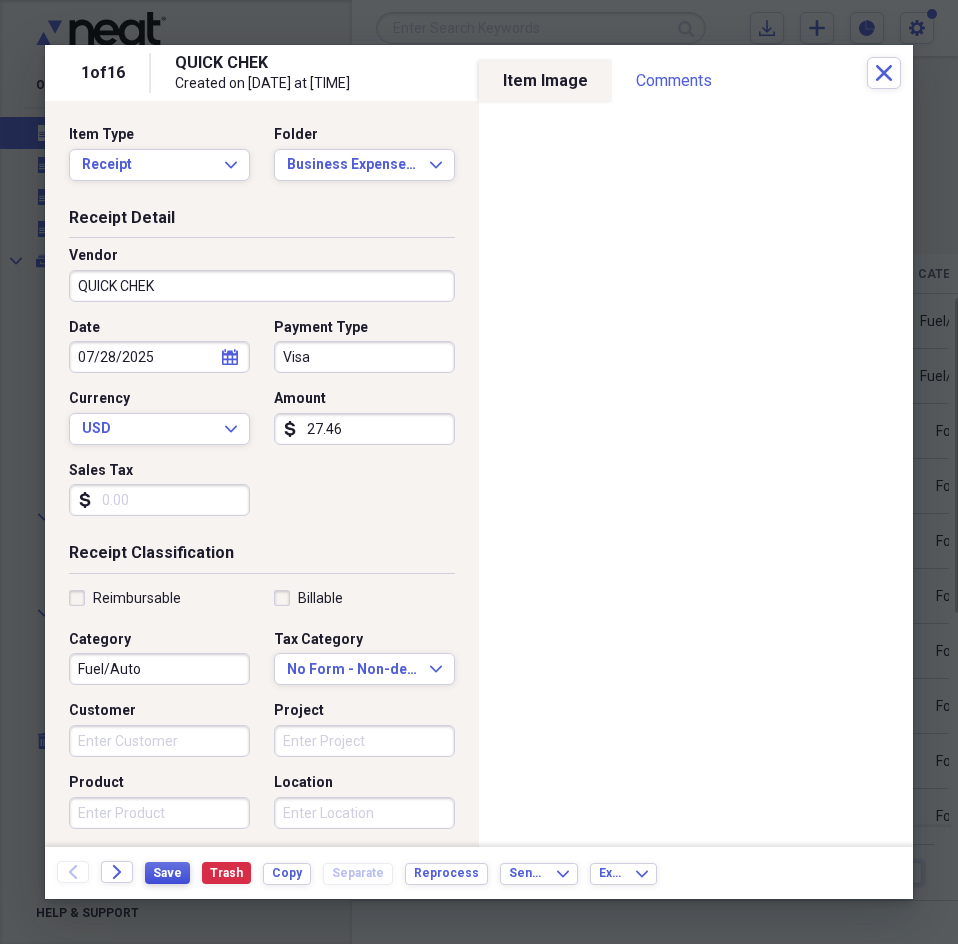 click on "Save" at bounding box center [167, 873] 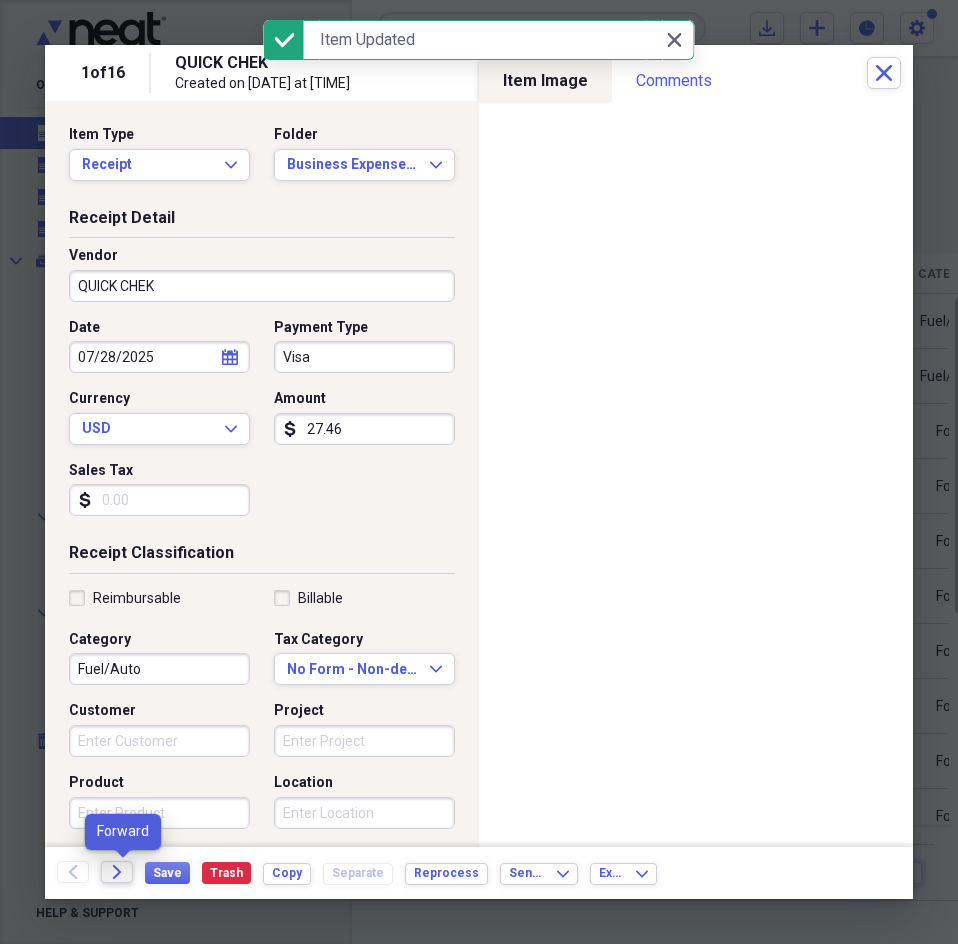 click on "Forward" 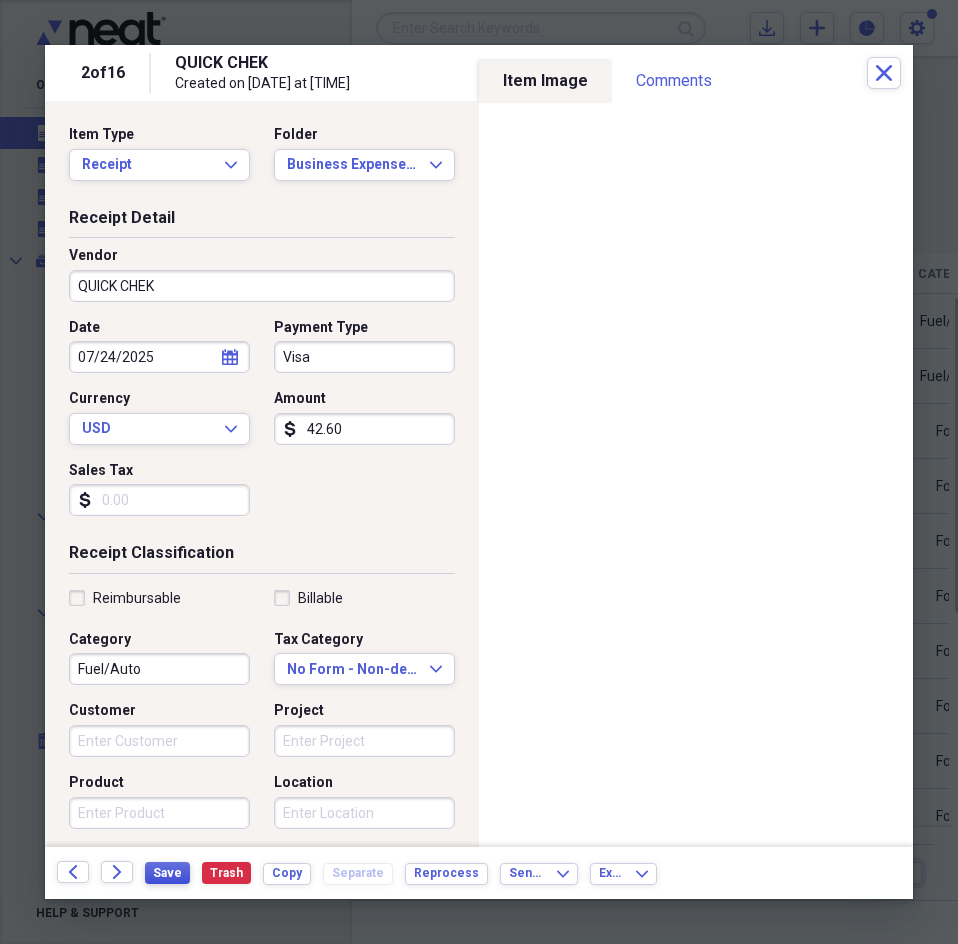 click on "Save" at bounding box center (167, 873) 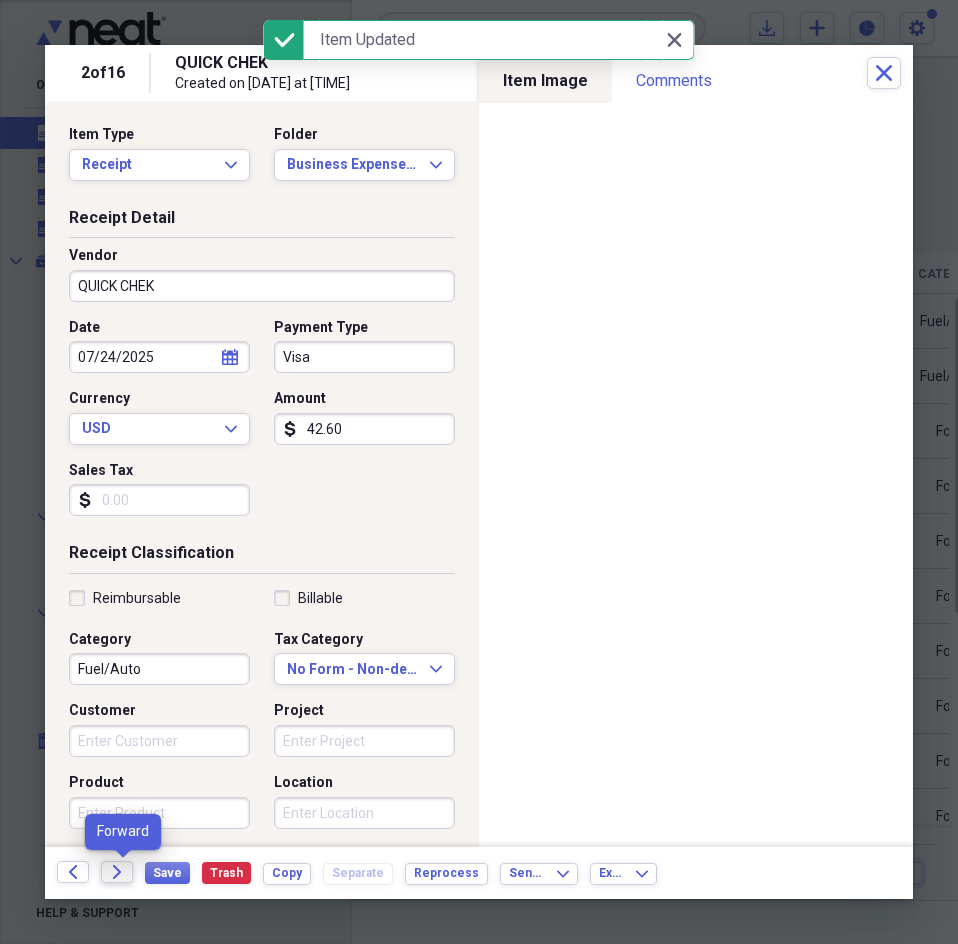 click on "Forward" at bounding box center (117, 872) 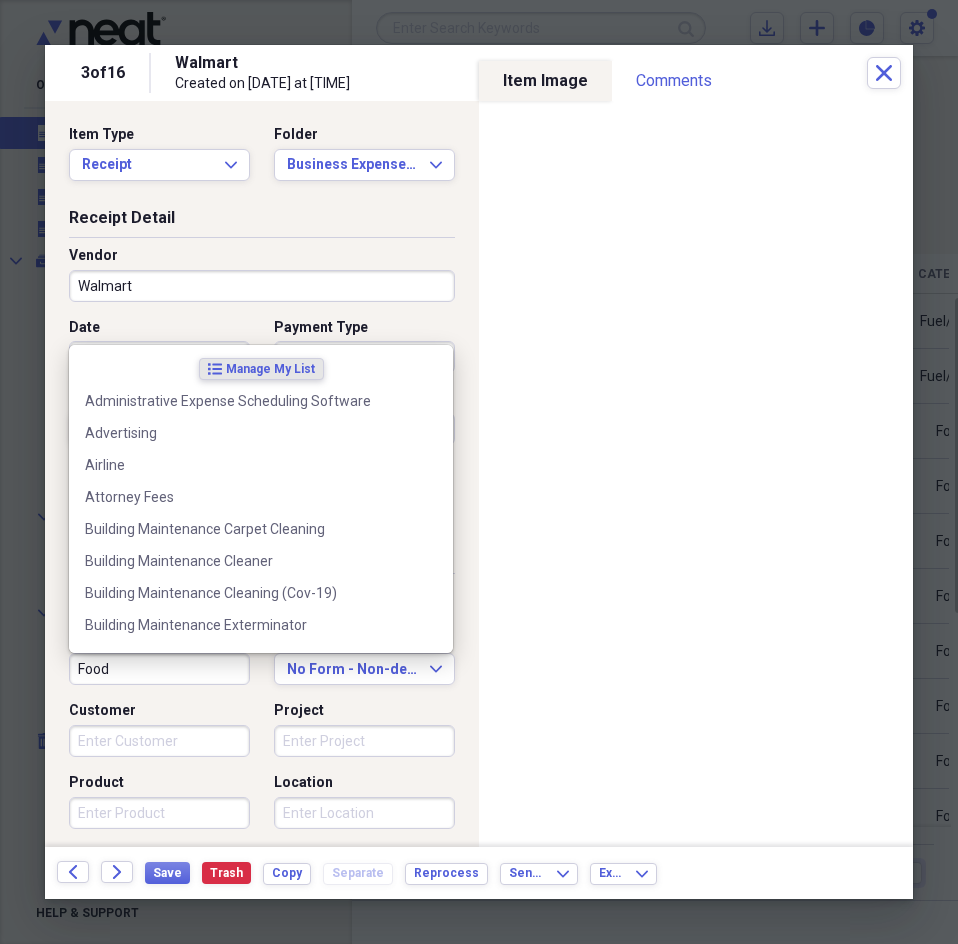 click on "Food" at bounding box center [159, 669] 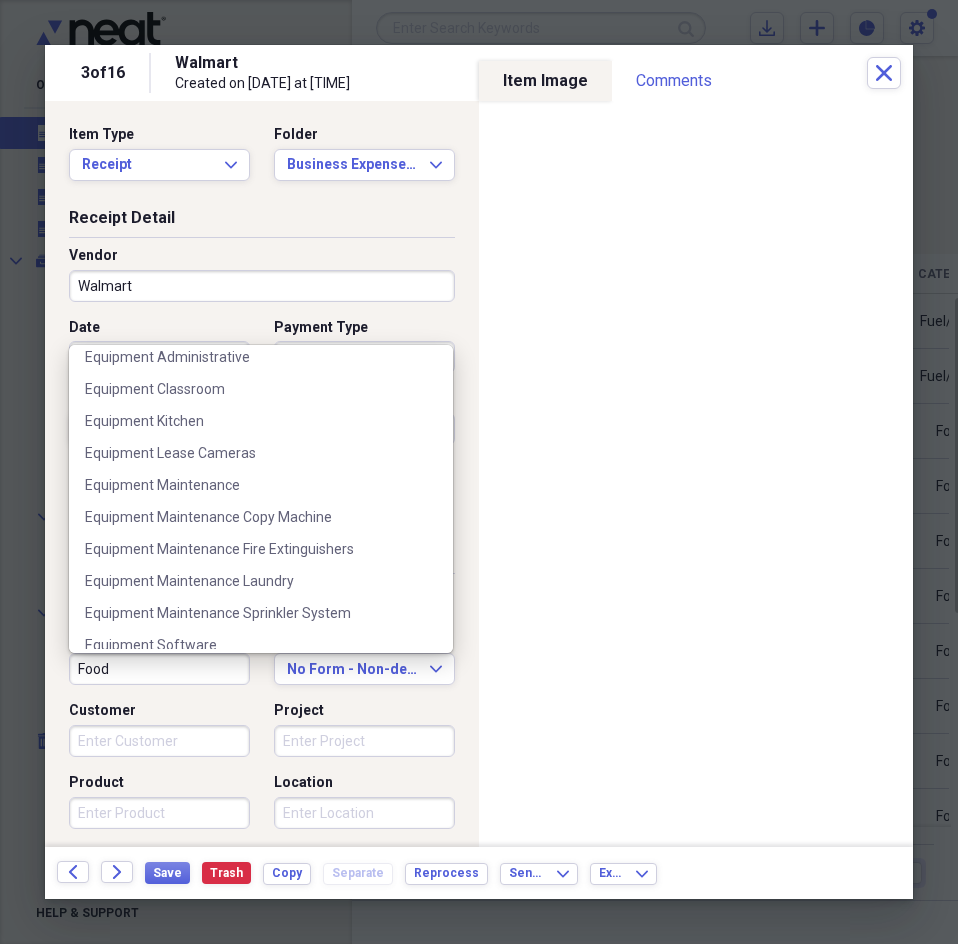 scroll, scrollTop: 1000, scrollLeft: 0, axis: vertical 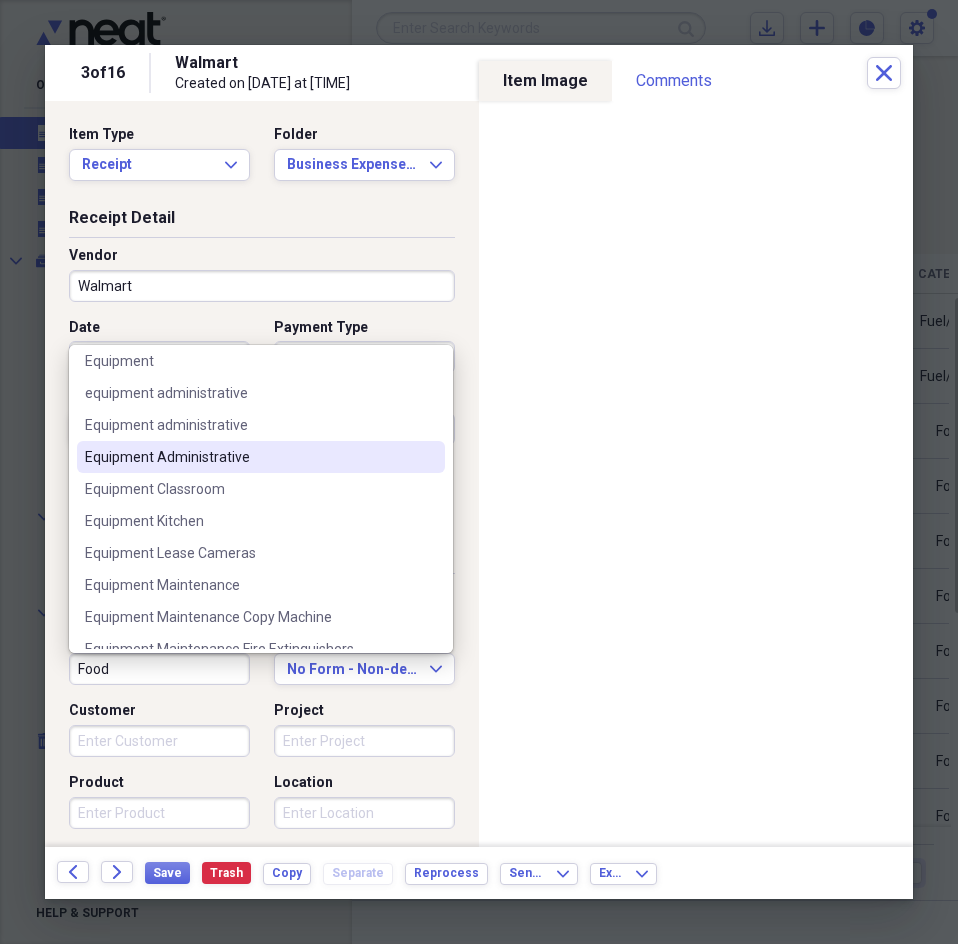 click on "Equipment Administrative" at bounding box center [249, 457] 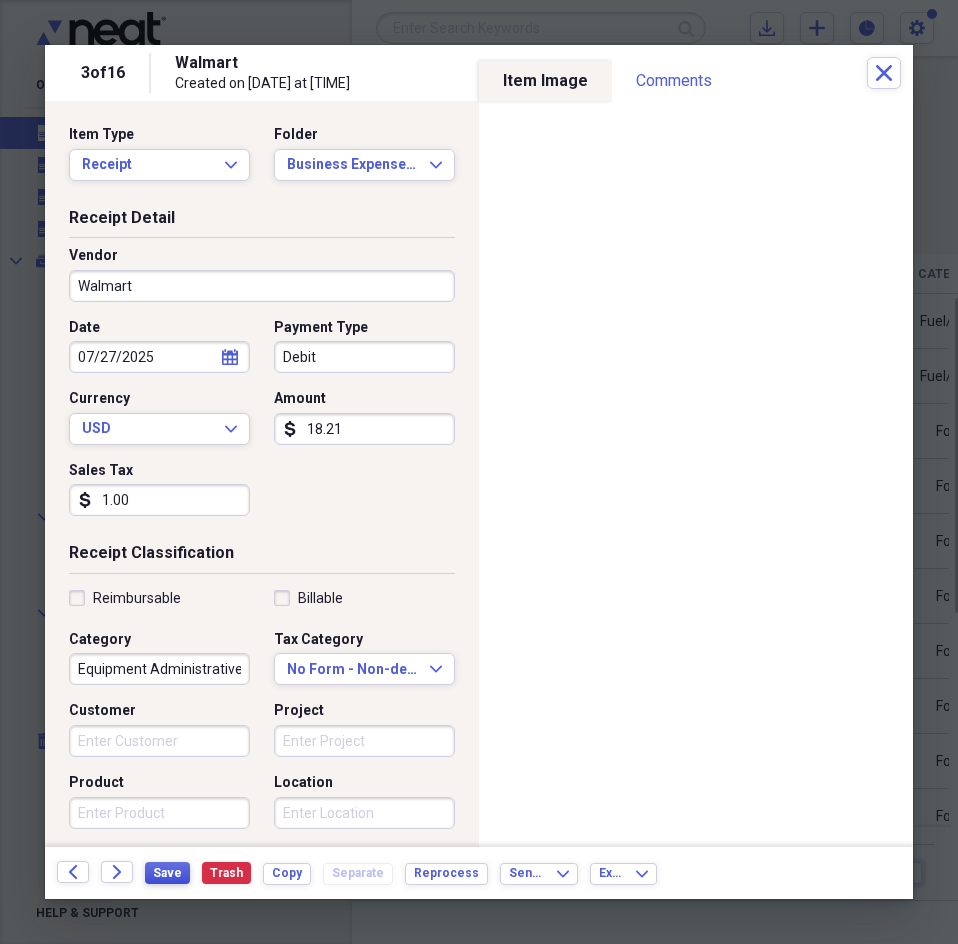 click on "Save" at bounding box center [167, 873] 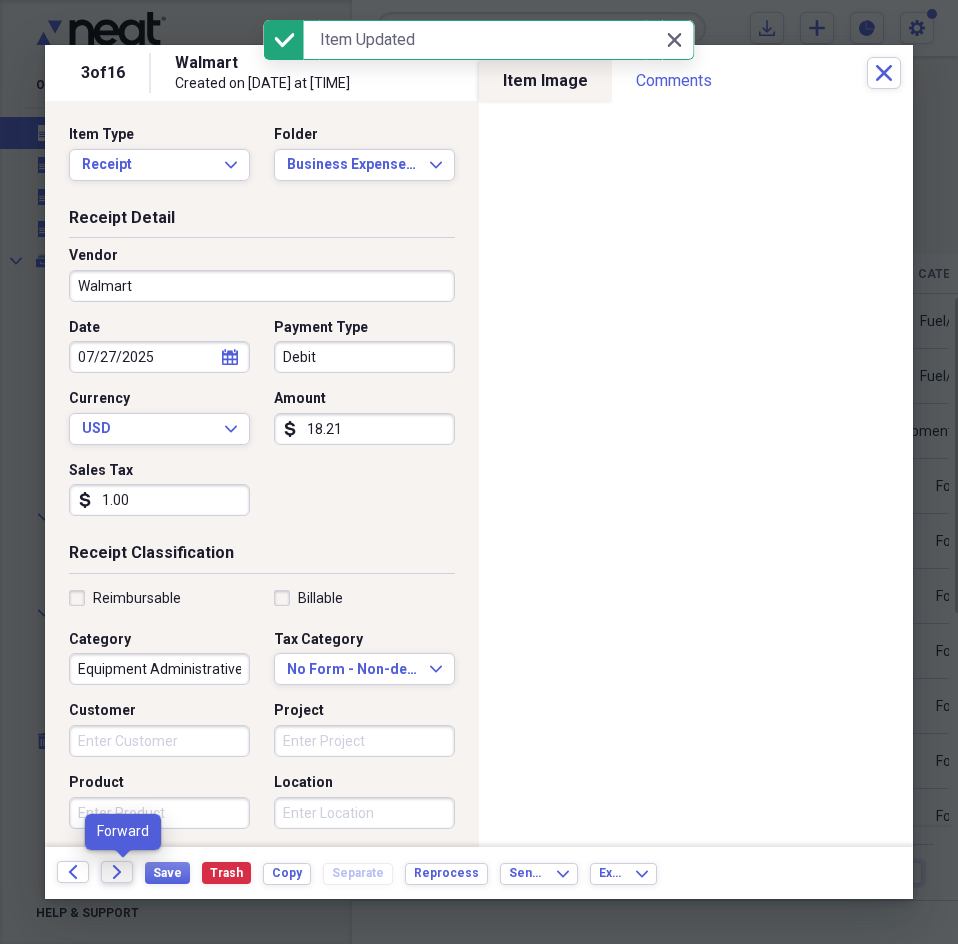 click on "Forward" at bounding box center [117, 872] 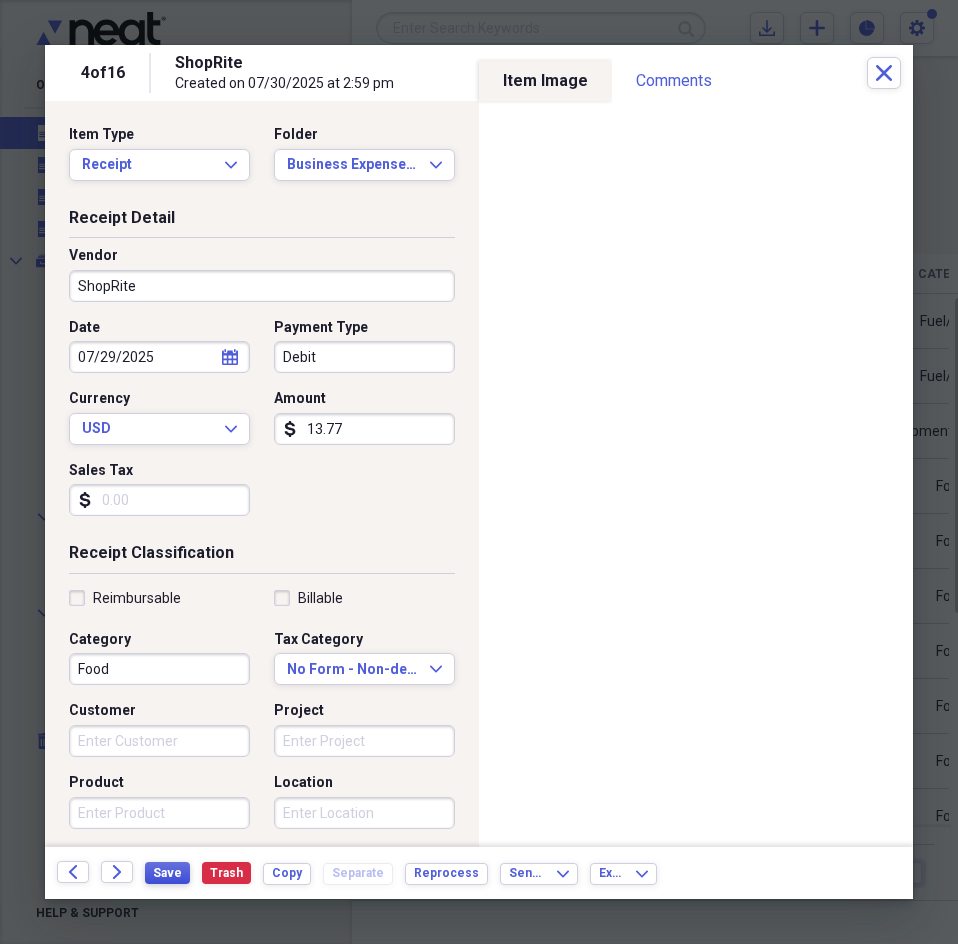 click on "Save" at bounding box center [167, 873] 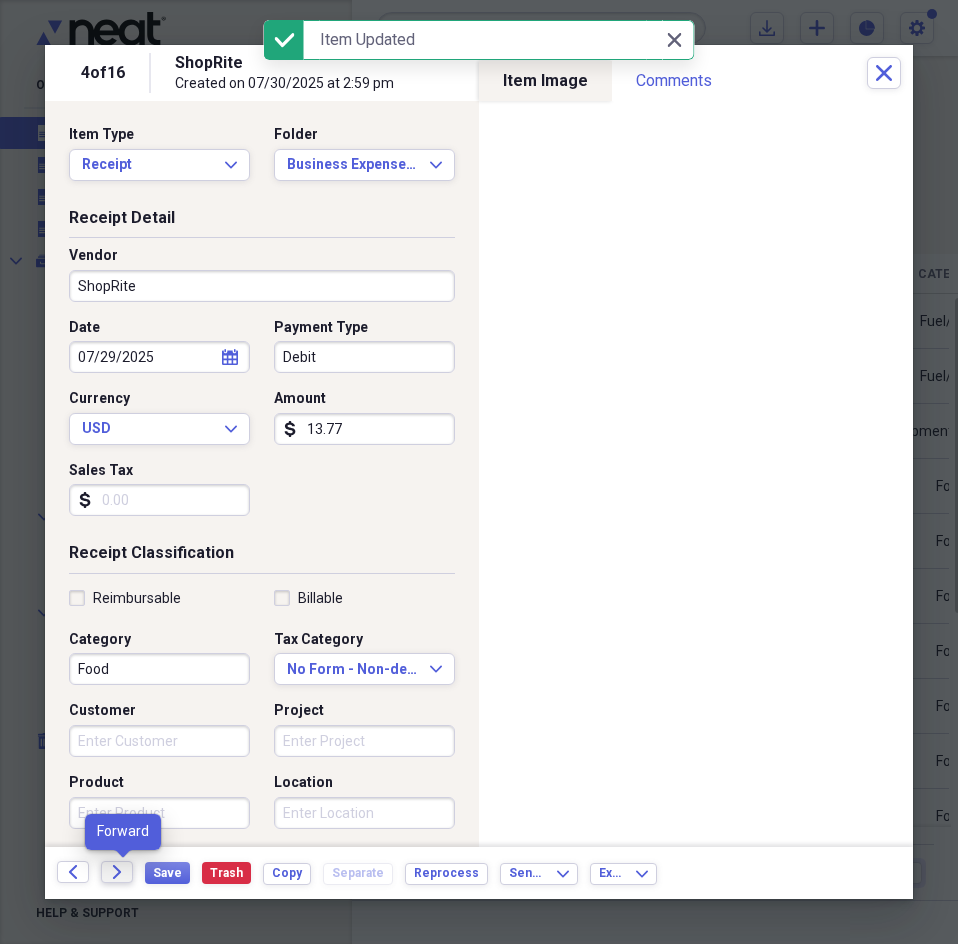 click on "Forward" at bounding box center (117, 872) 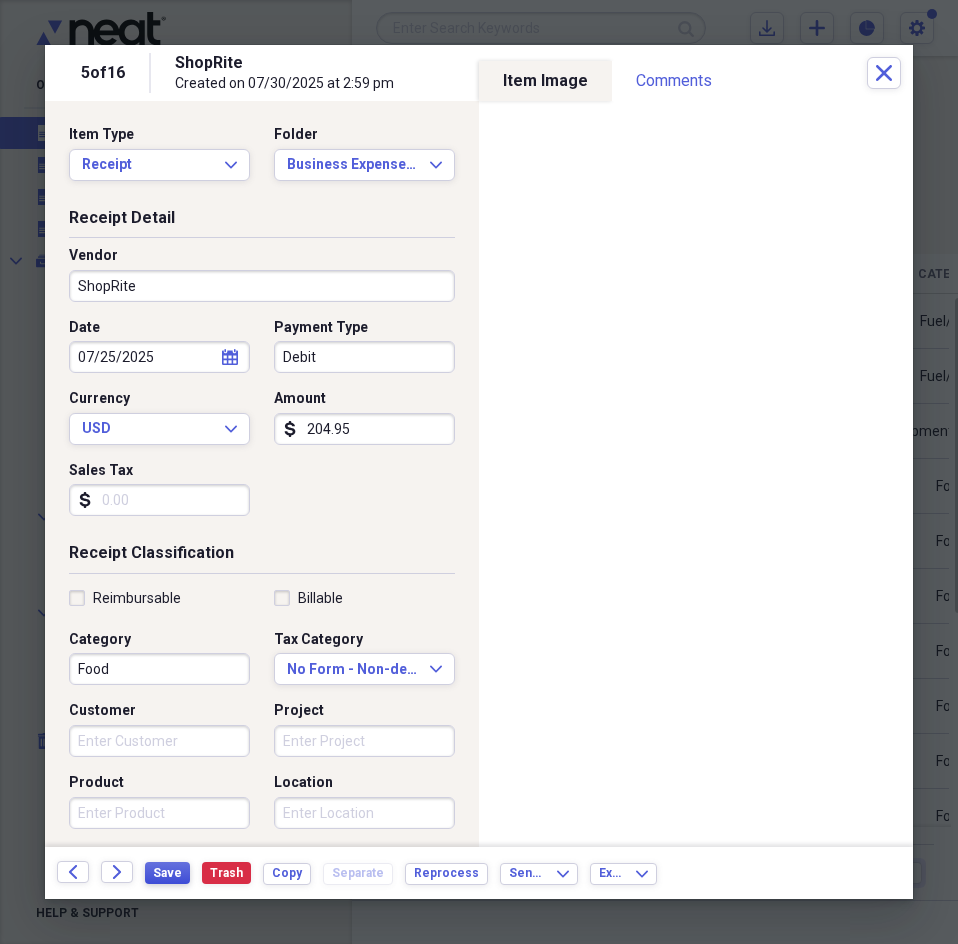 click on "Save" at bounding box center (167, 873) 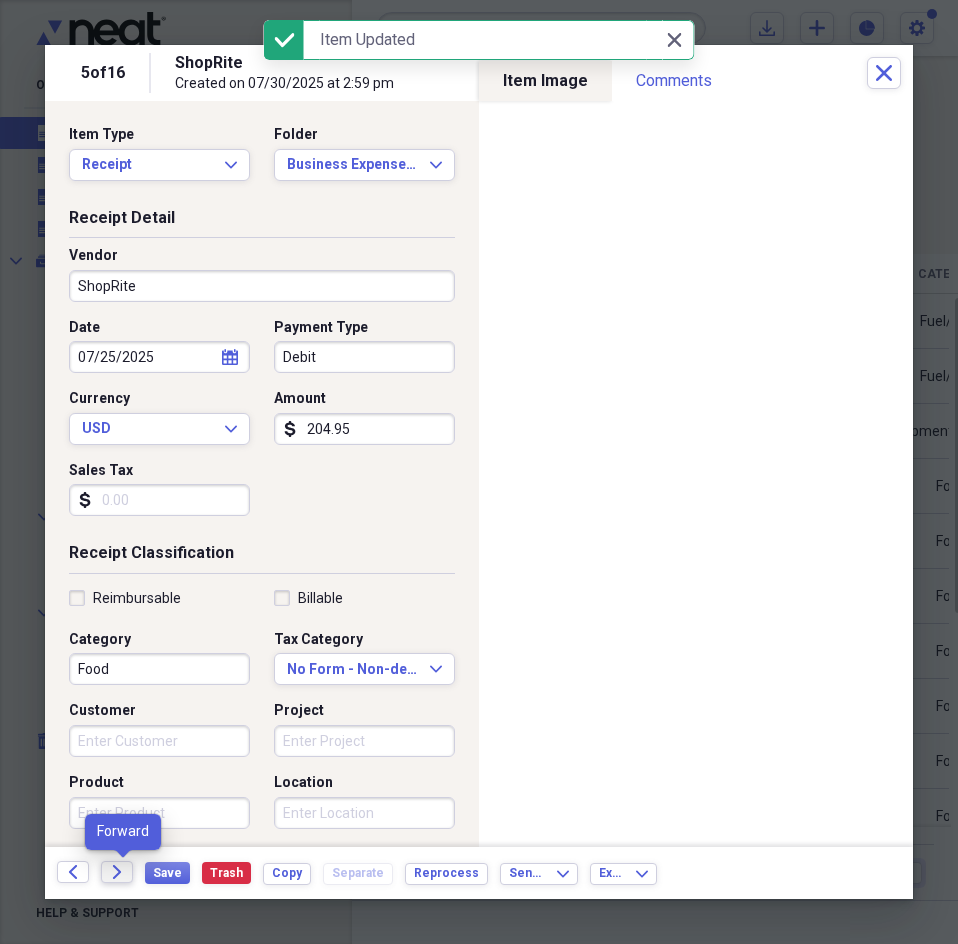 click on "Forward" 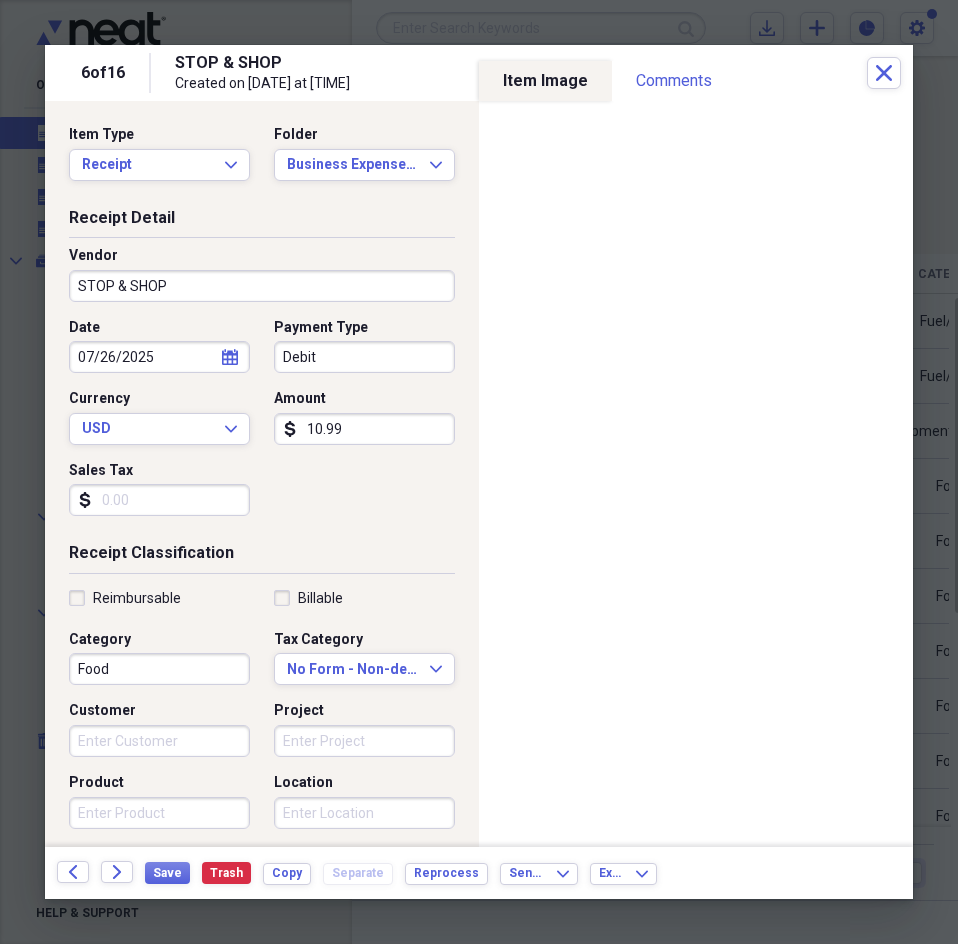 click on "10.99" at bounding box center [364, 429] 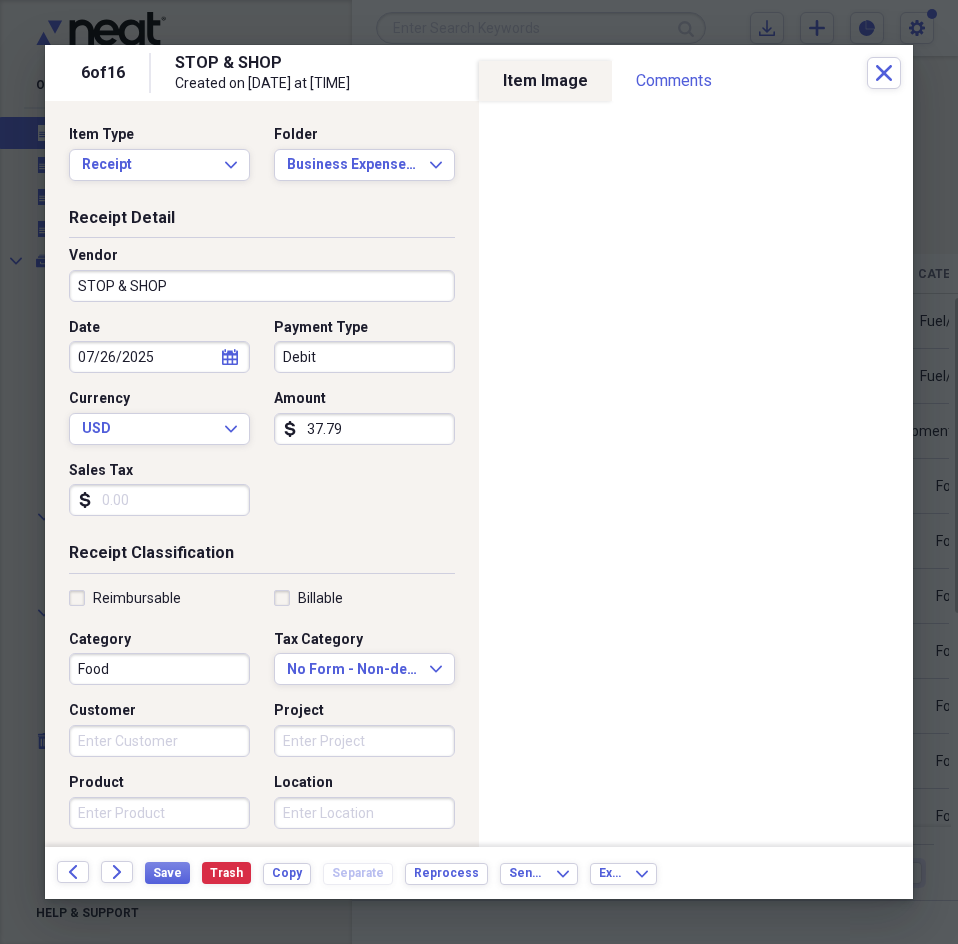 type on "37.79" 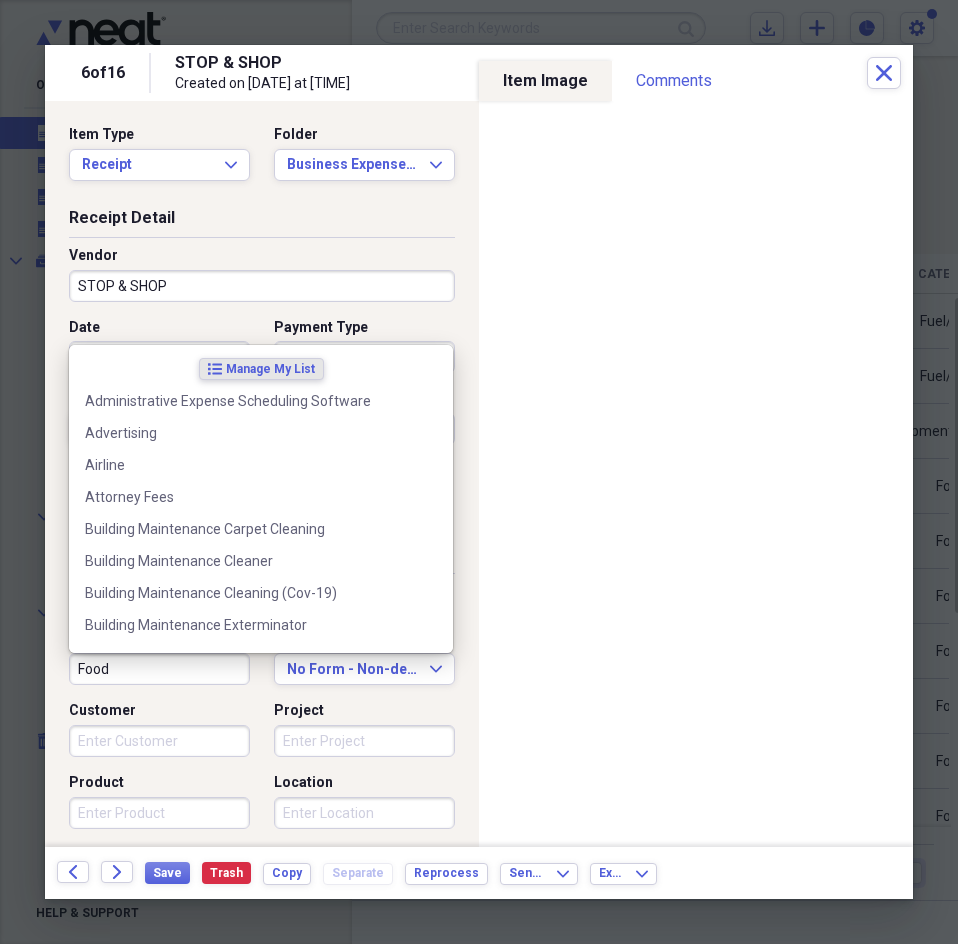 click on "Food" at bounding box center (159, 669) 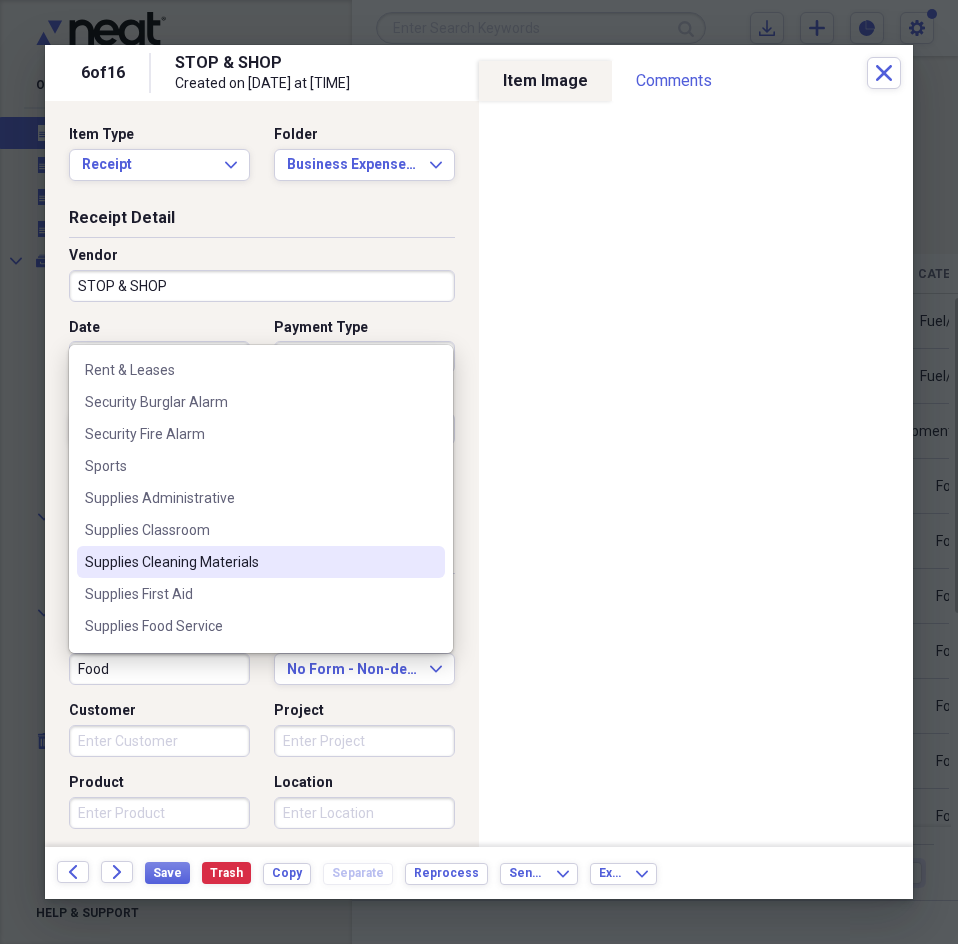 scroll, scrollTop: 2600, scrollLeft: 0, axis: vertical 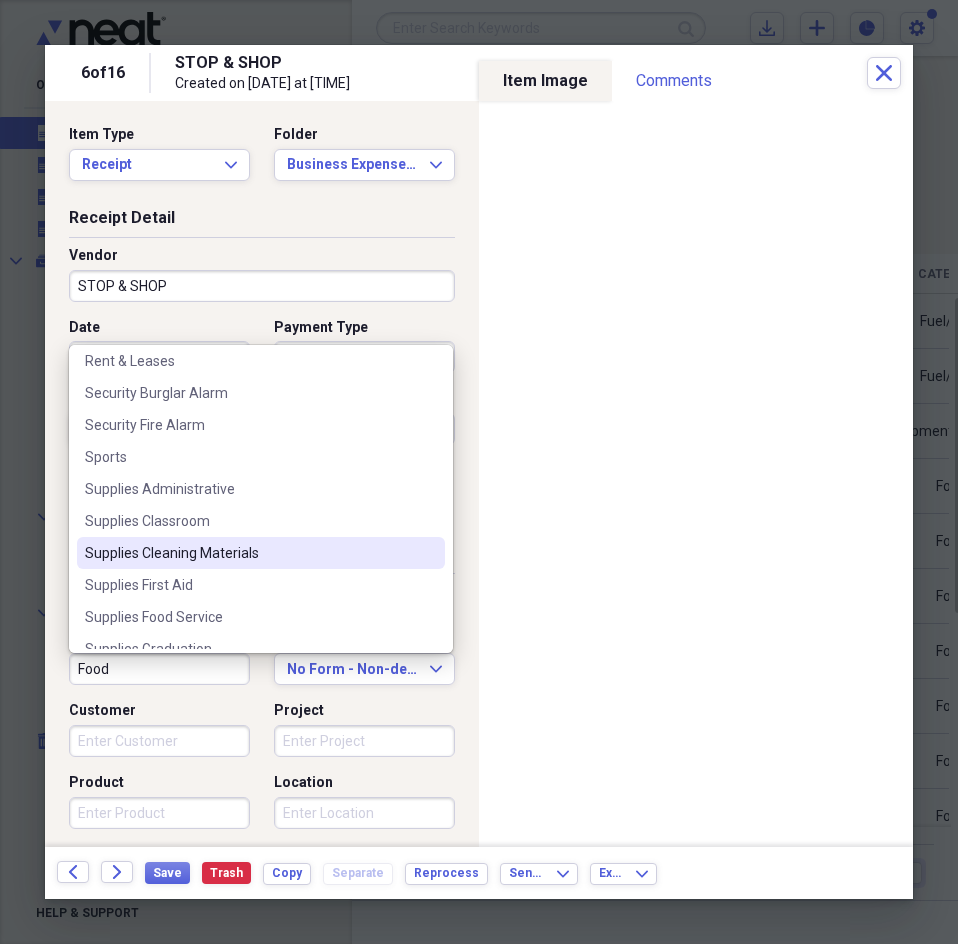 click on "Supplies Cleaning Materials" at bounding box center [249, 553] 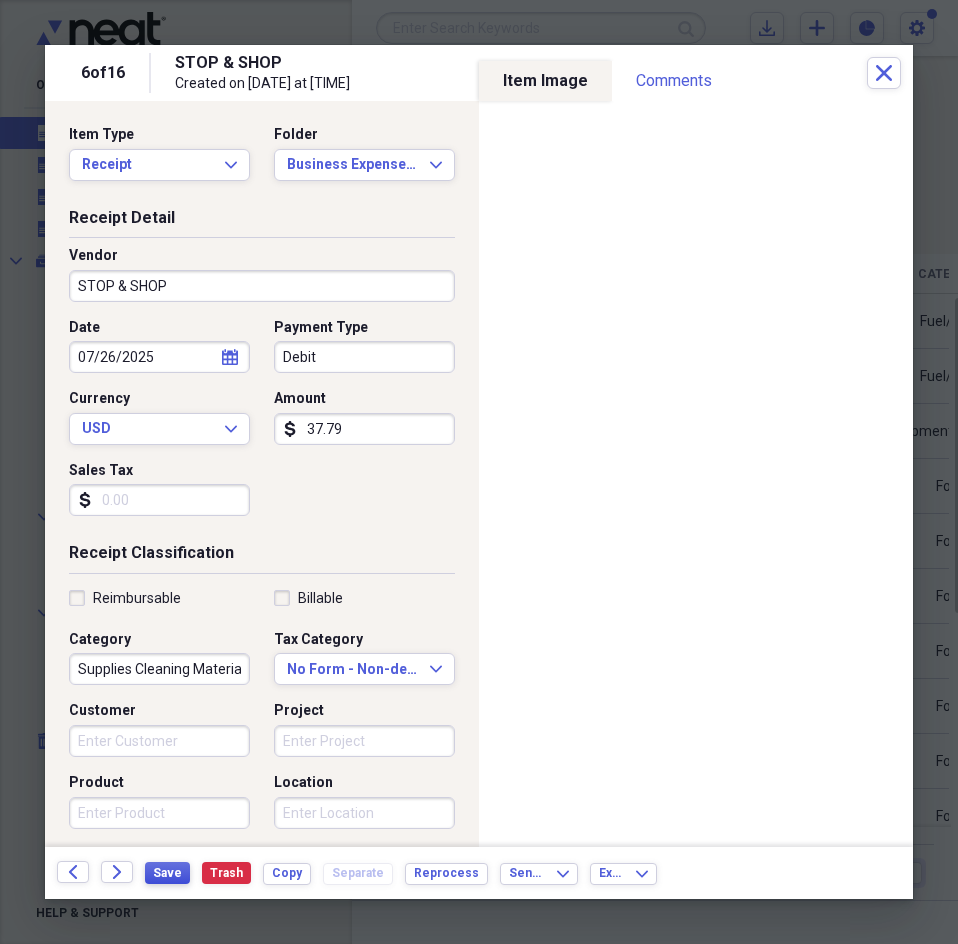 click on "Save" at bounding box center [167, 873] 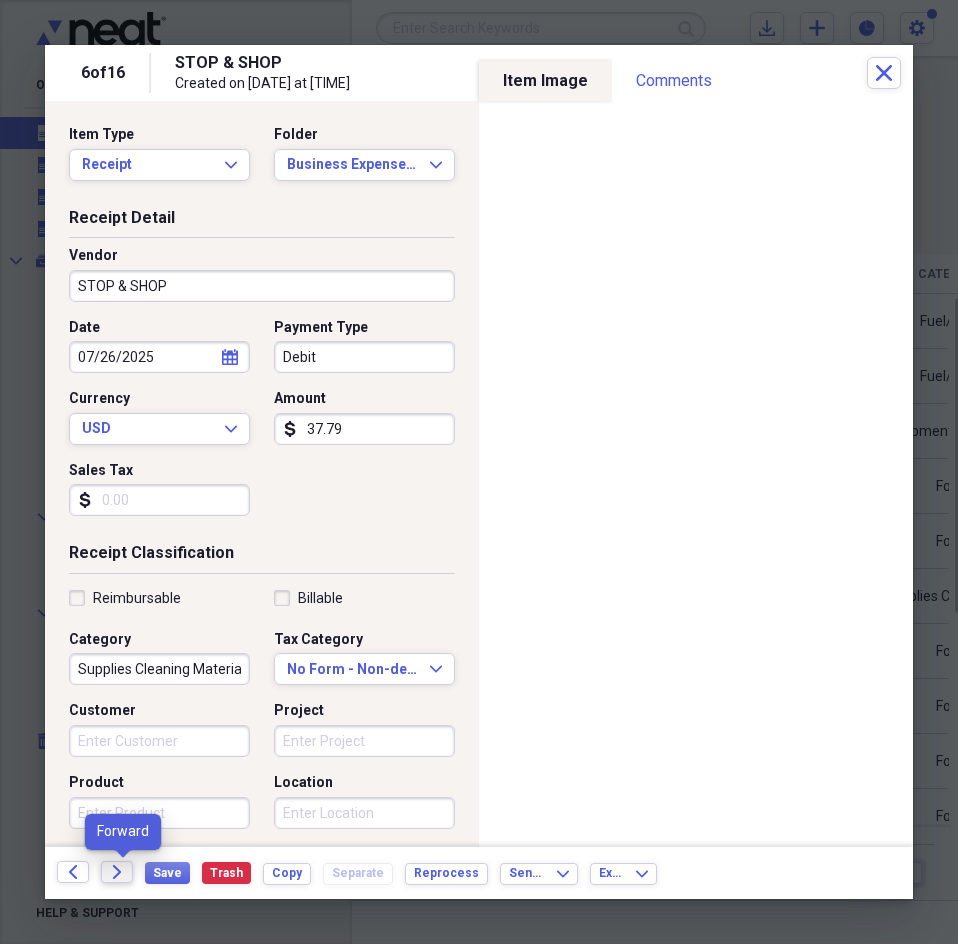 click on "Forward" at bounding box center (117, 872) 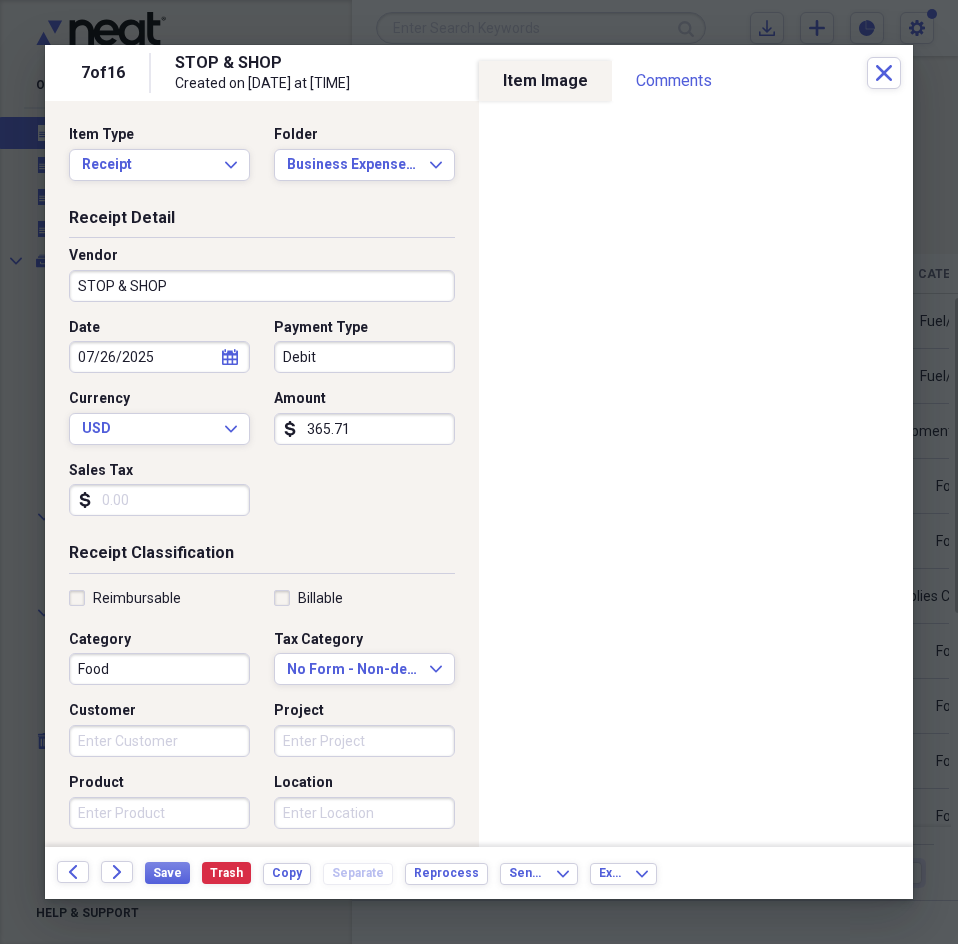 click on "365.71" at bounding box center [364, 429] 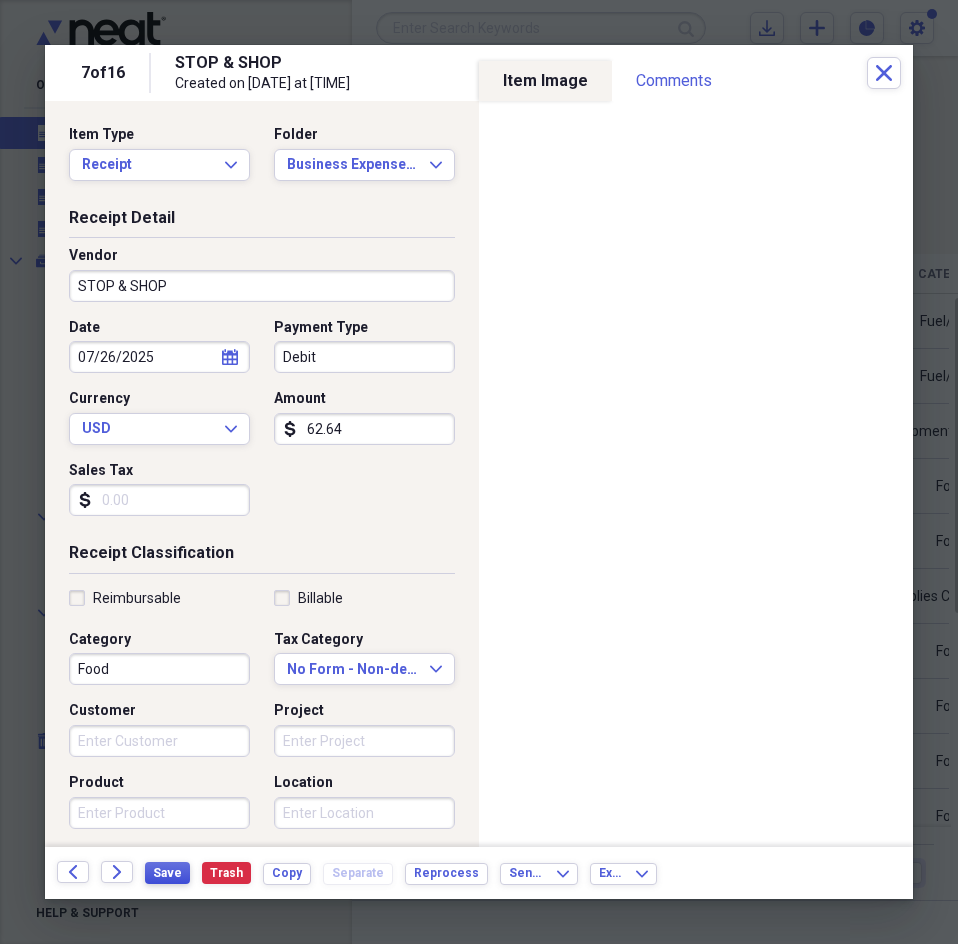 type on "62.64" 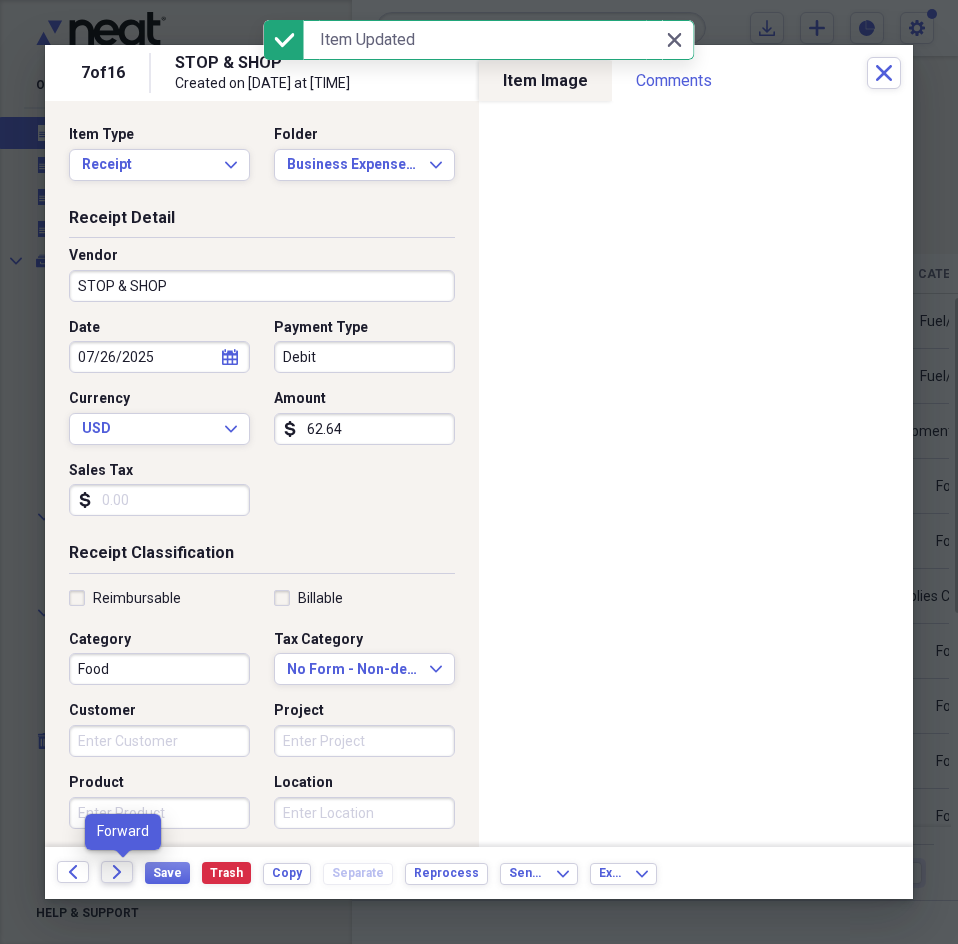 click on "Forward" at bounding box center [117, 872] 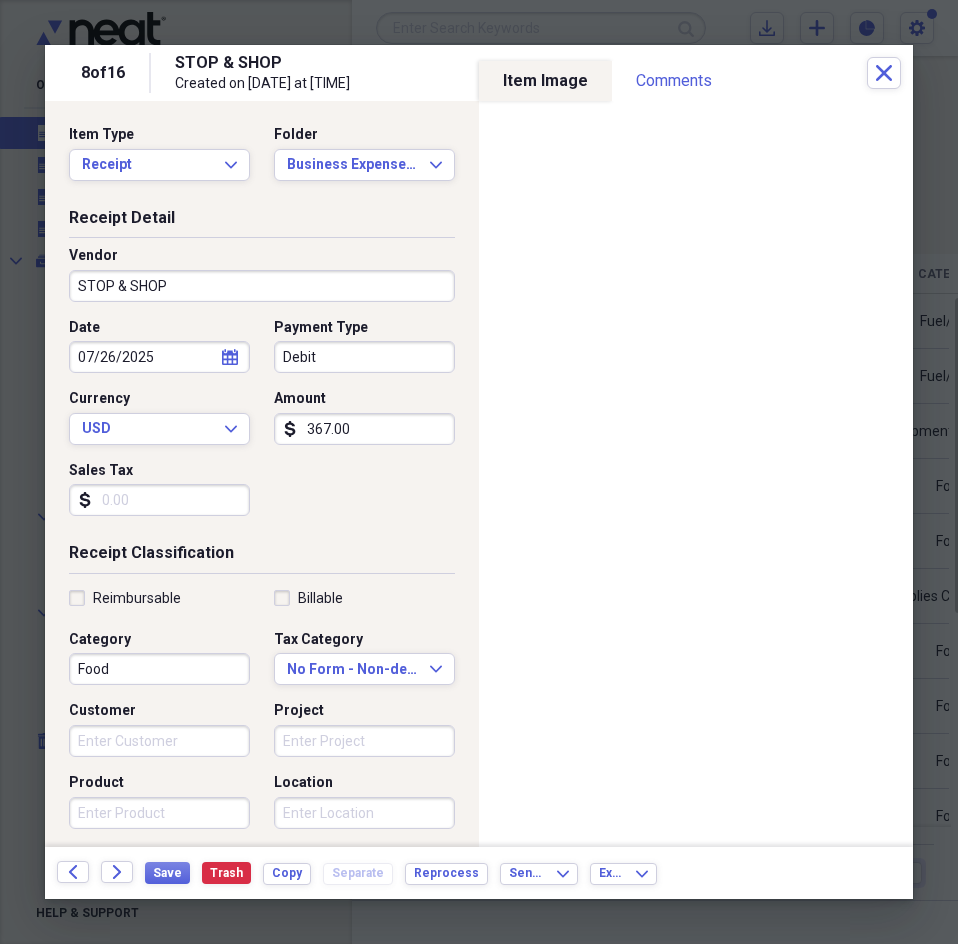 click on "367.00" at bounding box center (364, 429) 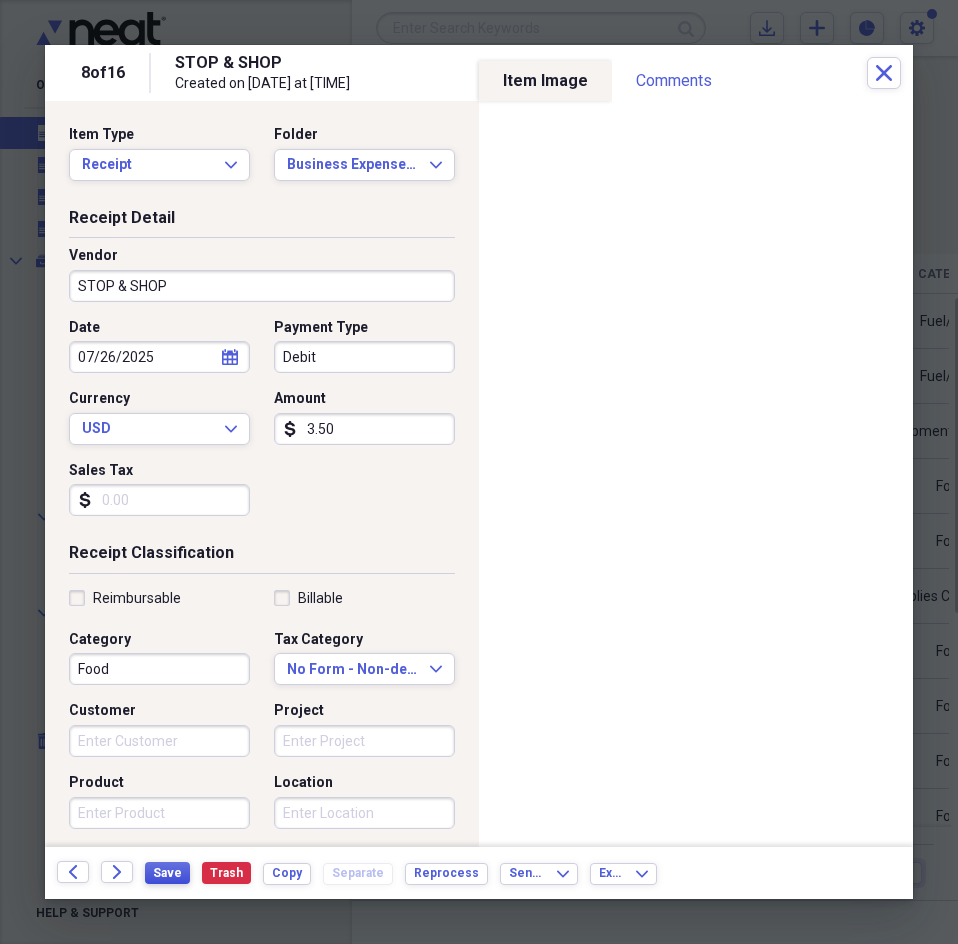 type on "3.50" 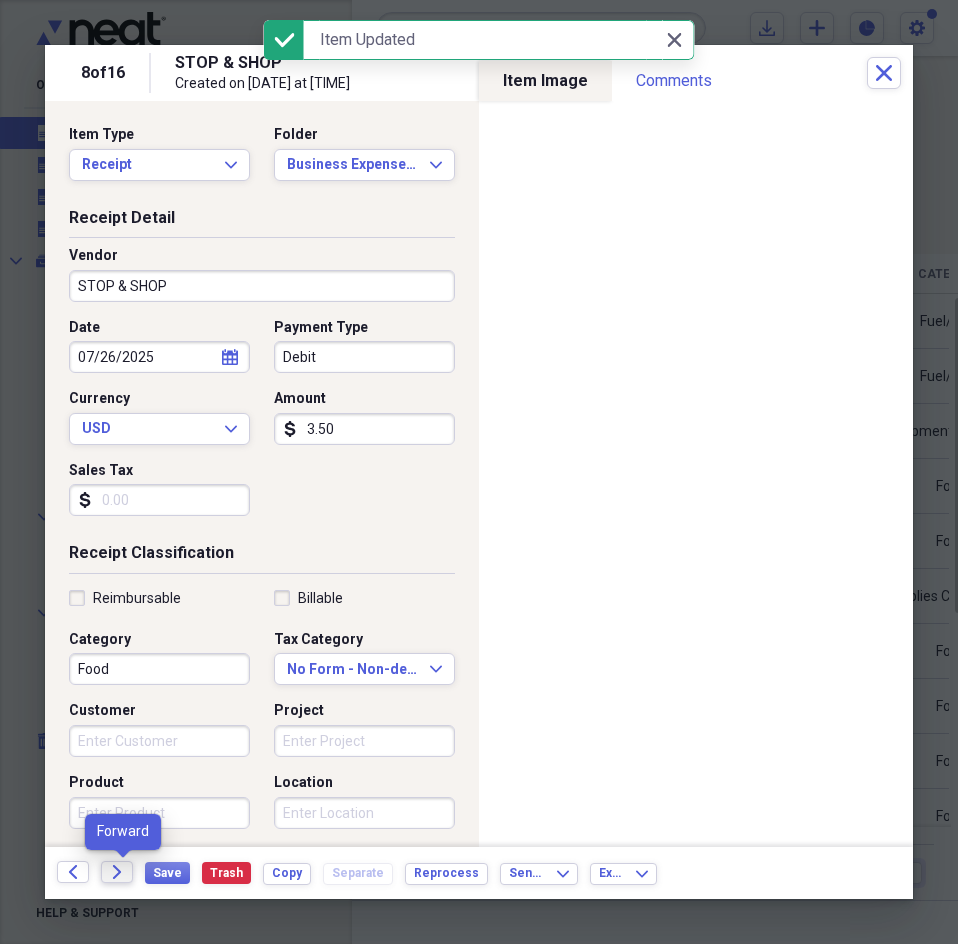 click on "Forward" at bounding box center (117, 872) 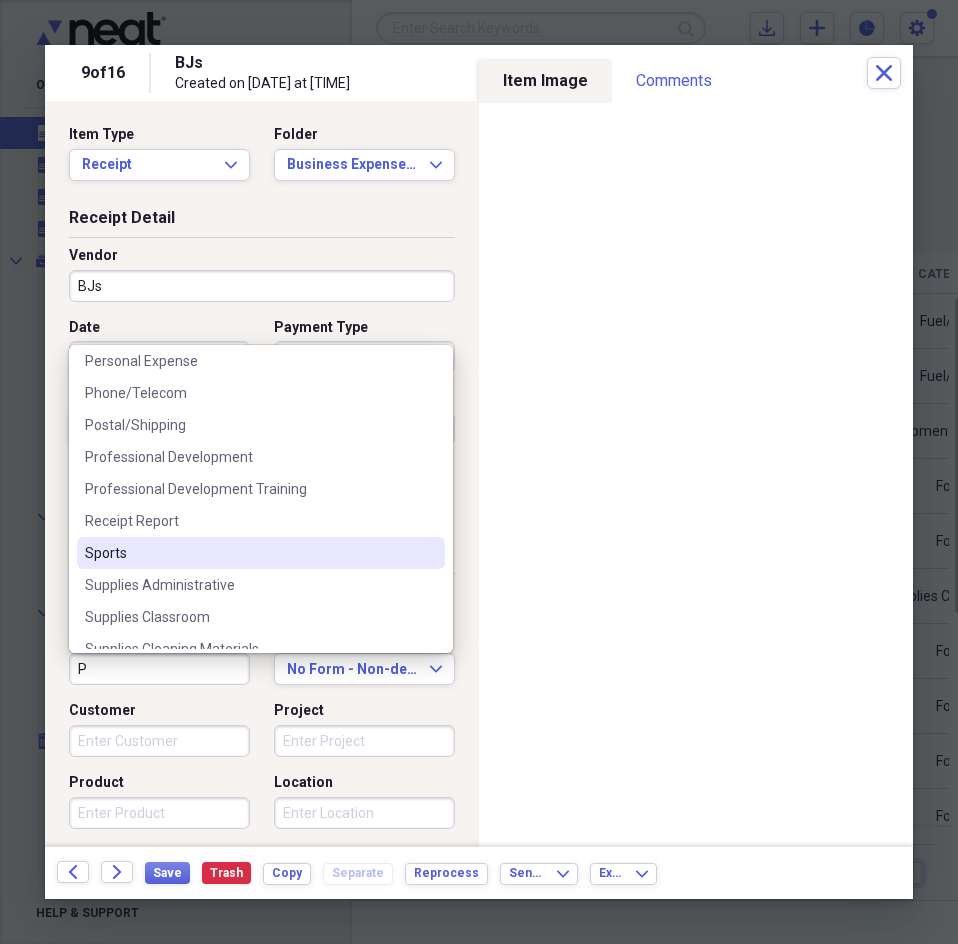scroll, scrollTop: 1224, scrollLeft: 0, axis: vertical 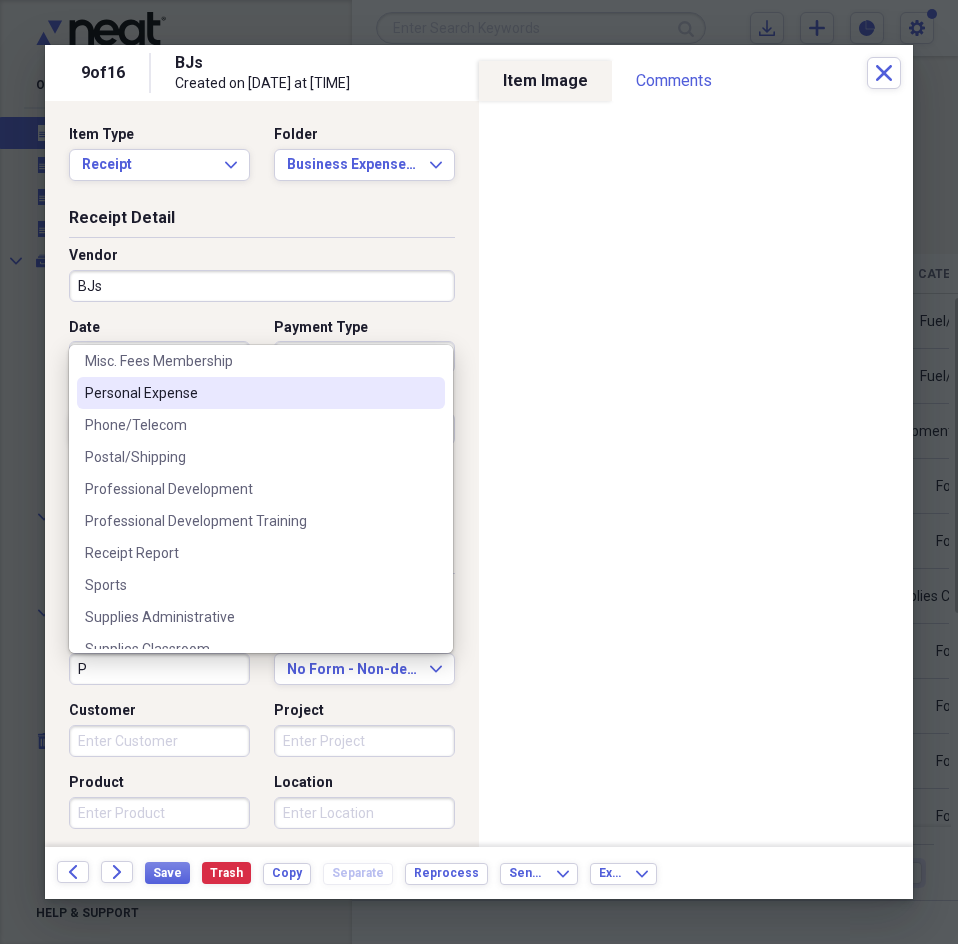 click on "Personal Expense" at bounding box center [249, 393] 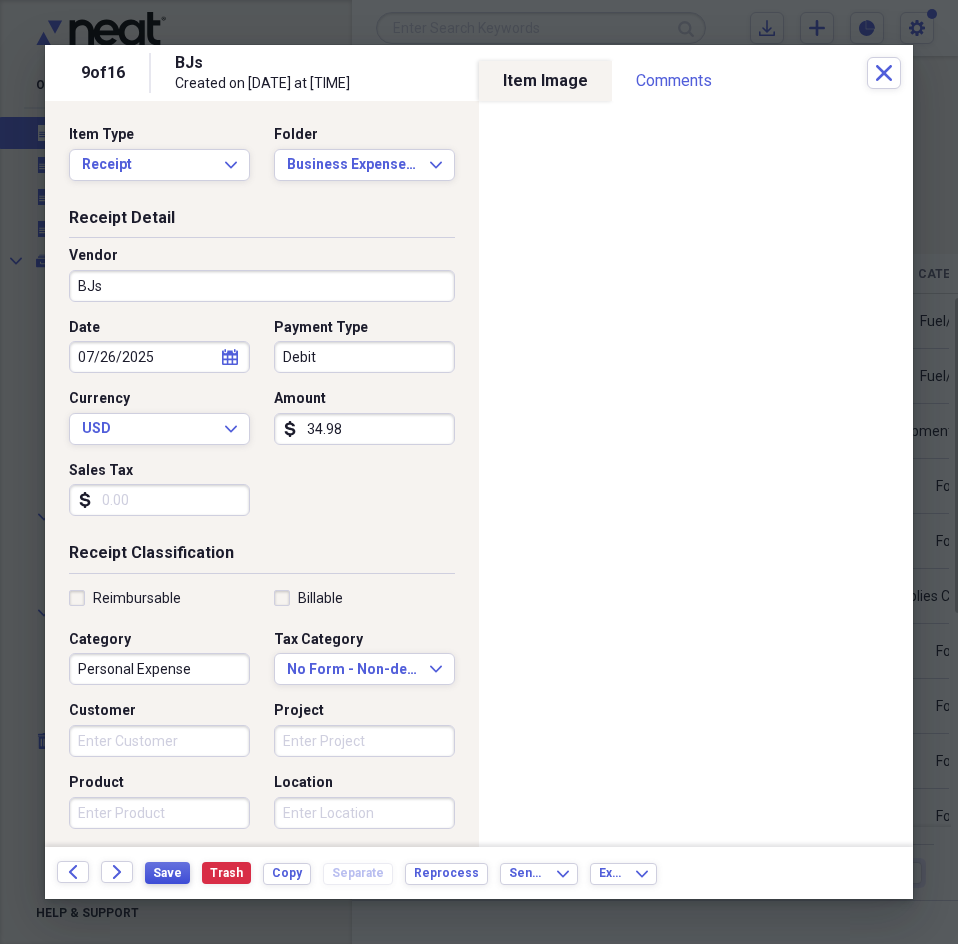 click on "Save" at bounding box center (167, 873) 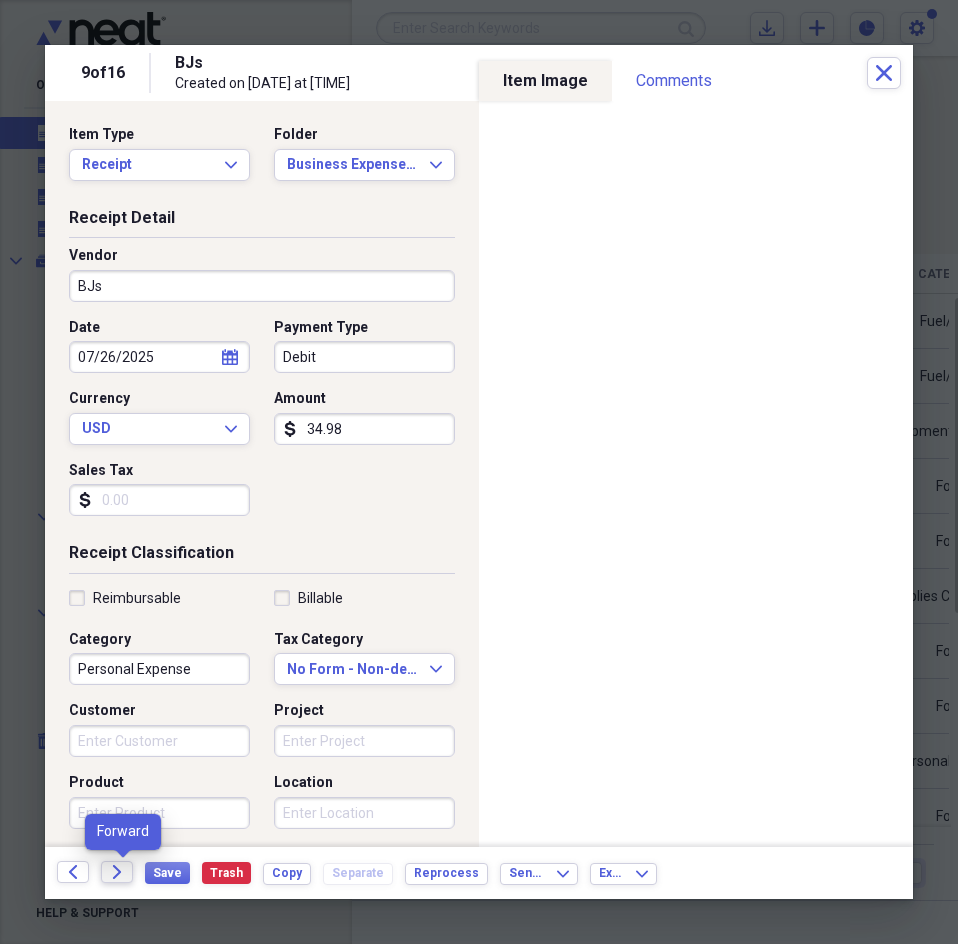 click on "Forward" 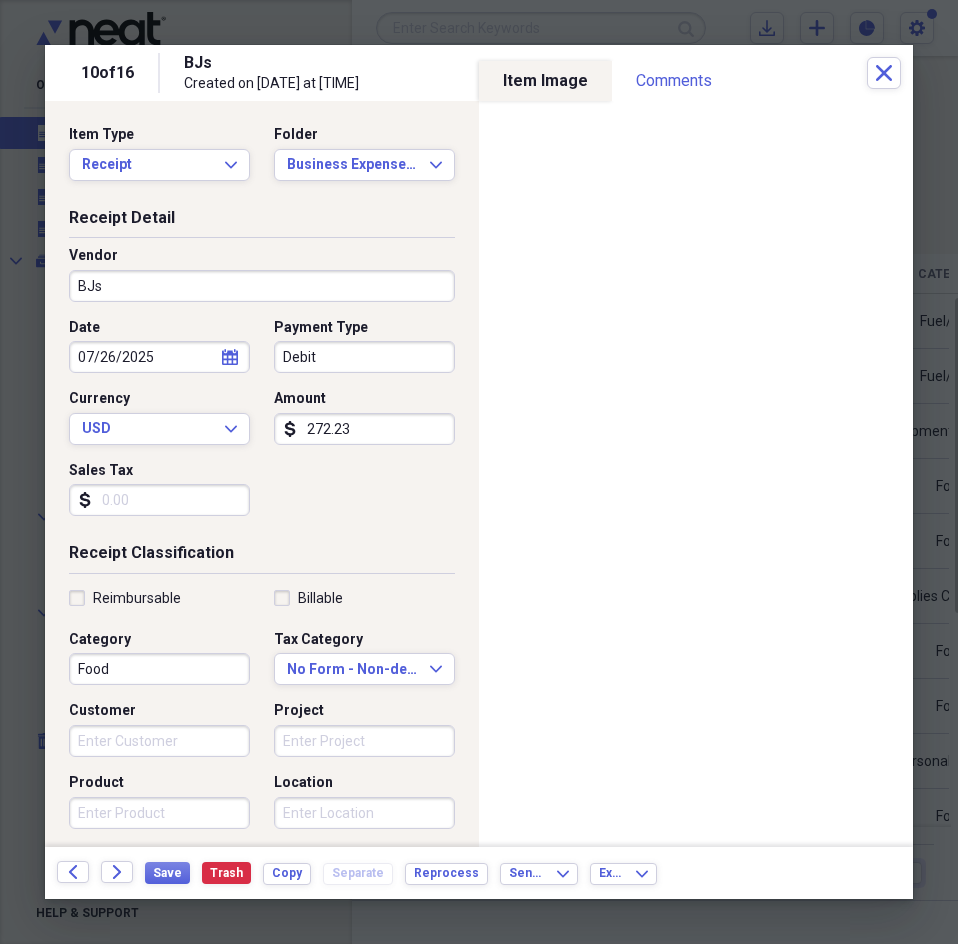 click on "Food" at bounding box center [159, 669] 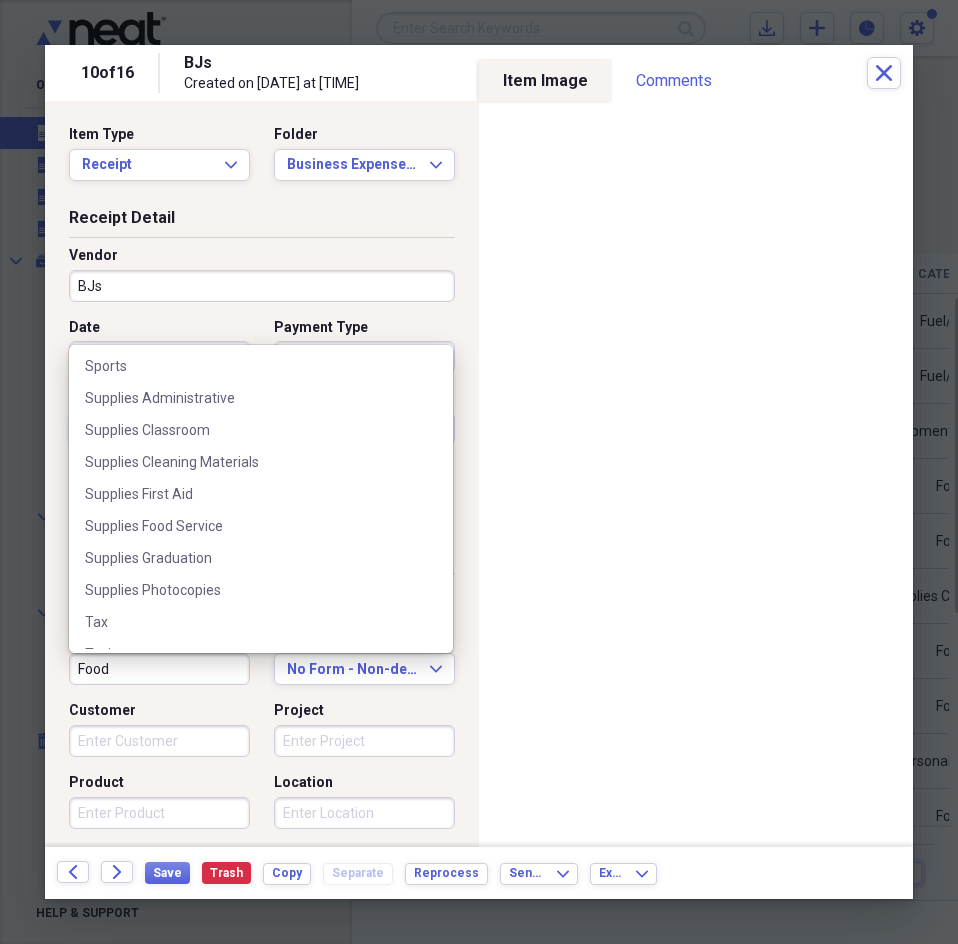 scroll, scrollTop: 2700, scrollLeft: 0, axis: vertical 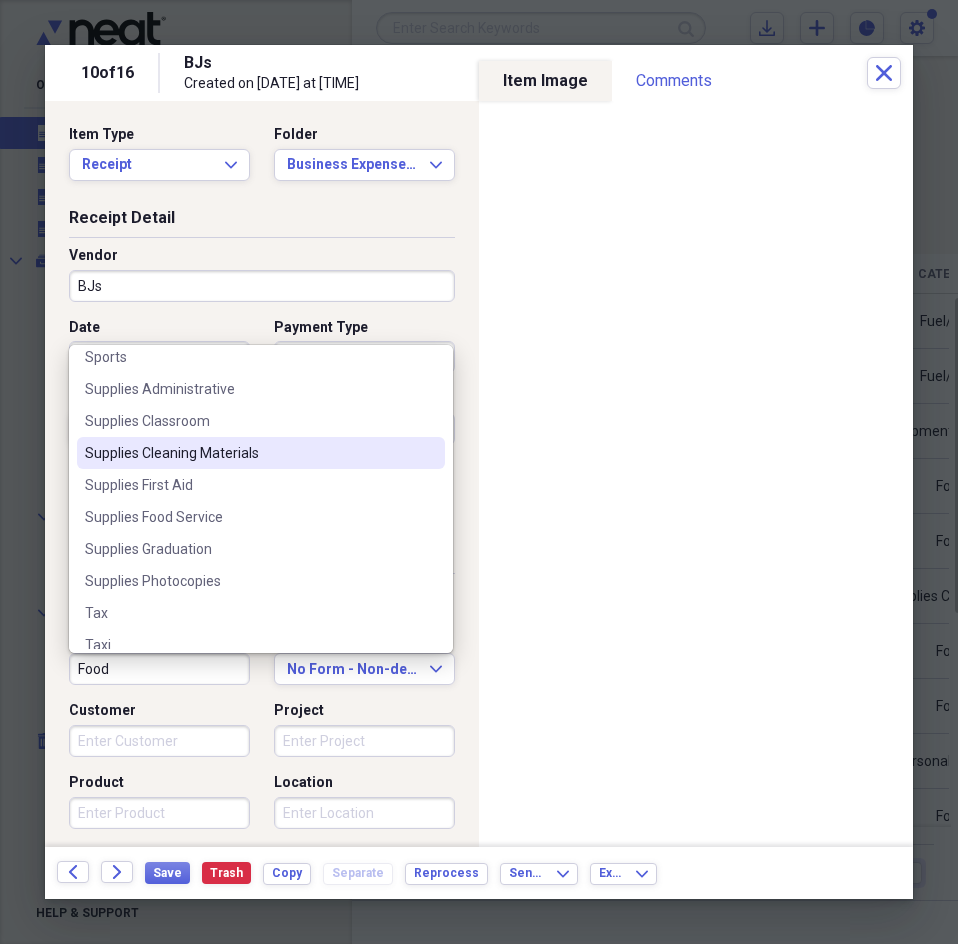 click on "Supplies Cleaning Materials" at bounding box center (261, 453) 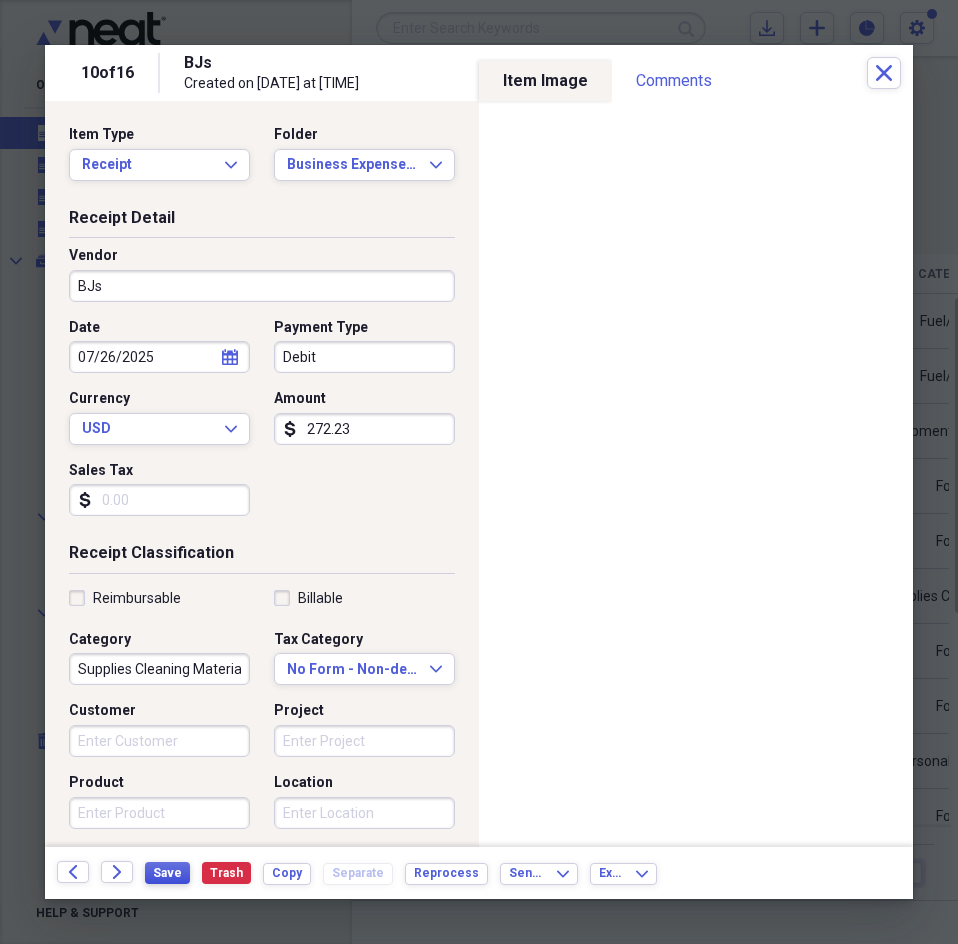 click on "Save" at bounding box center [167, 873] 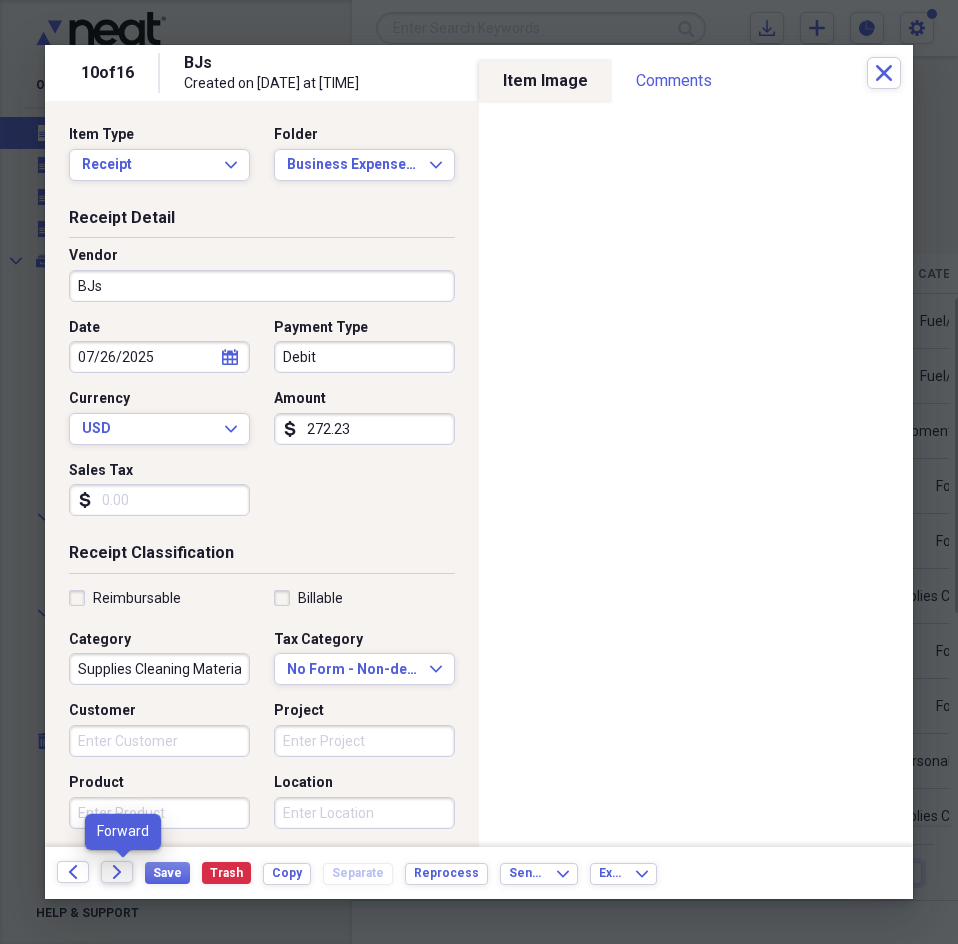 click on "Forward" at bounding box center (117, 872) 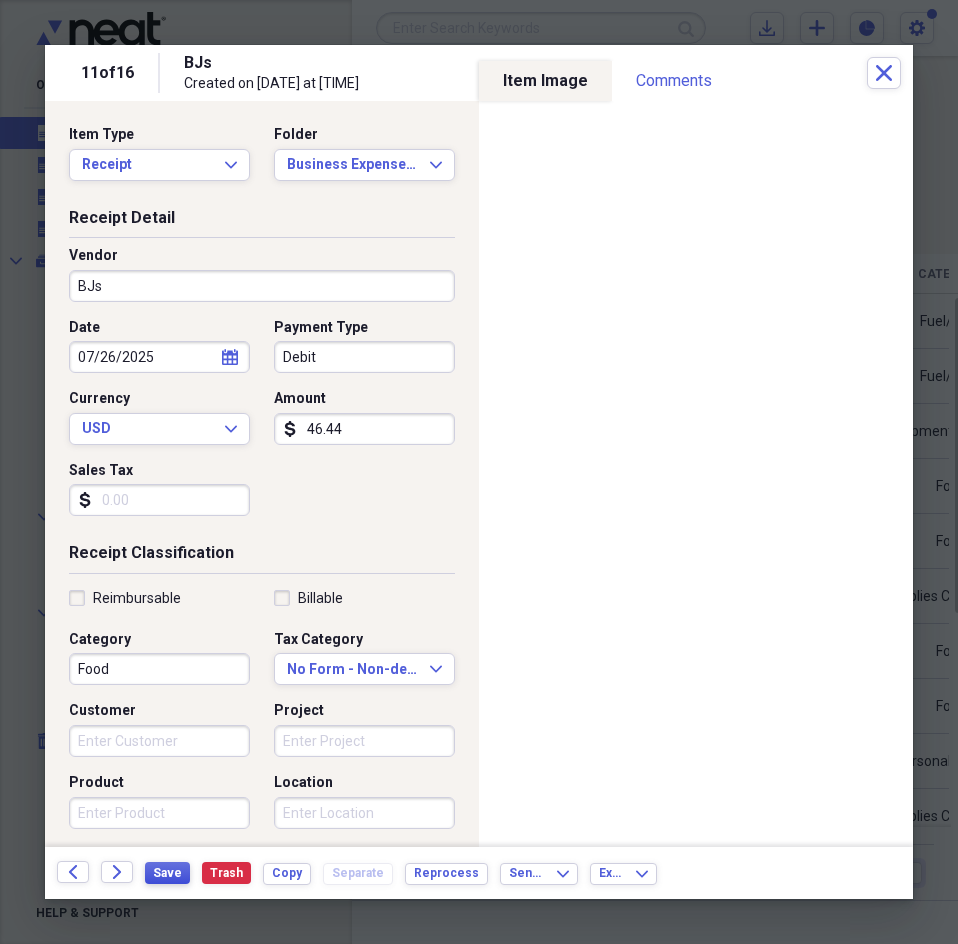 click on "Save" at bounding box center (167, 873) 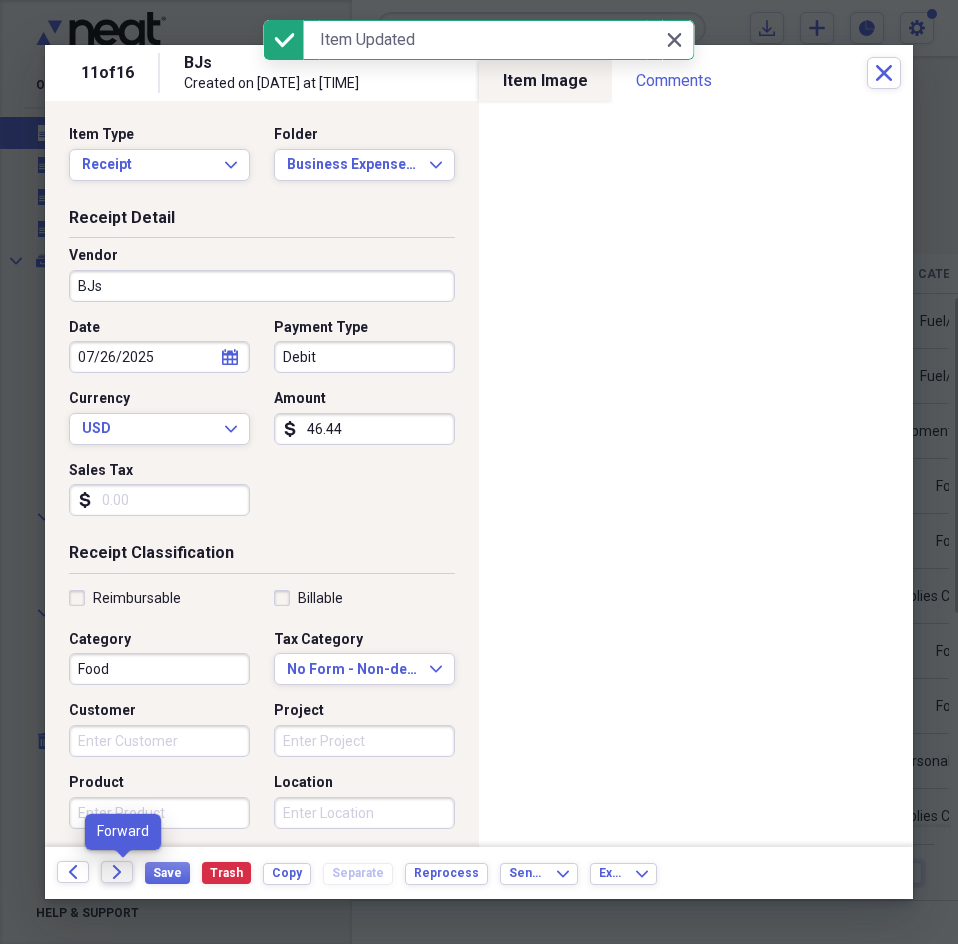 click on "Forward" 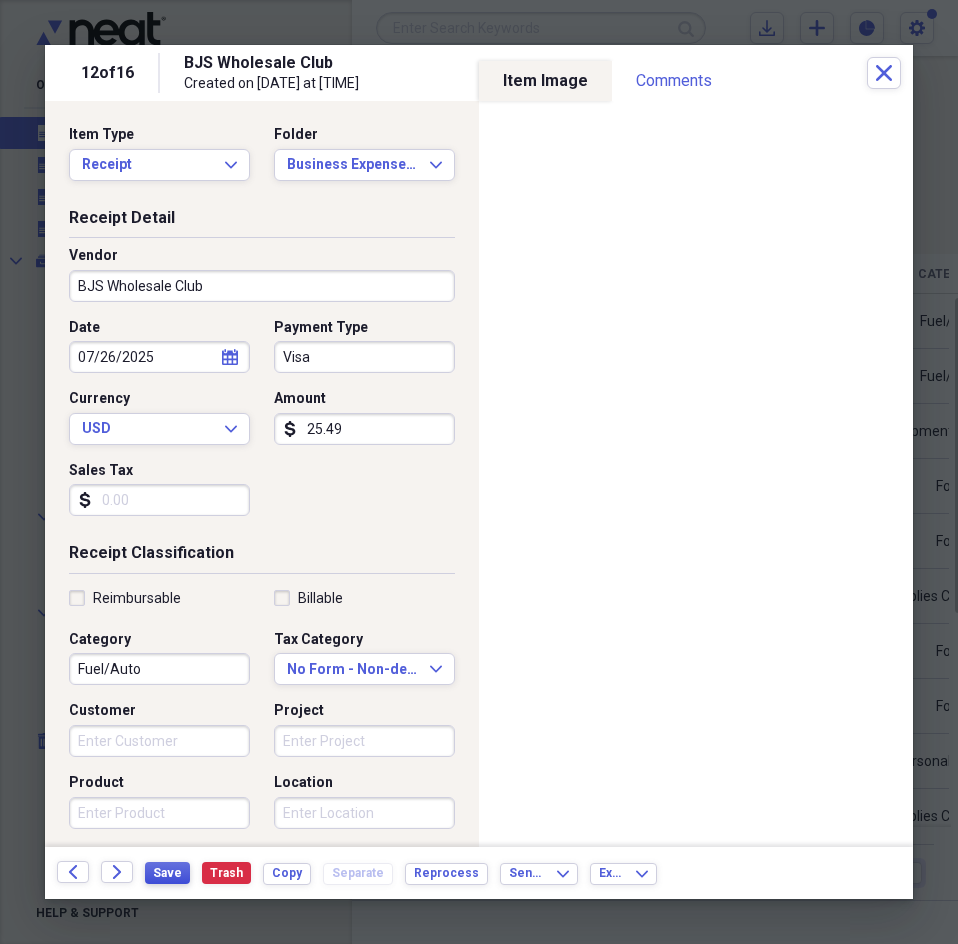 click on "Save" at bounding box center (167, 873) 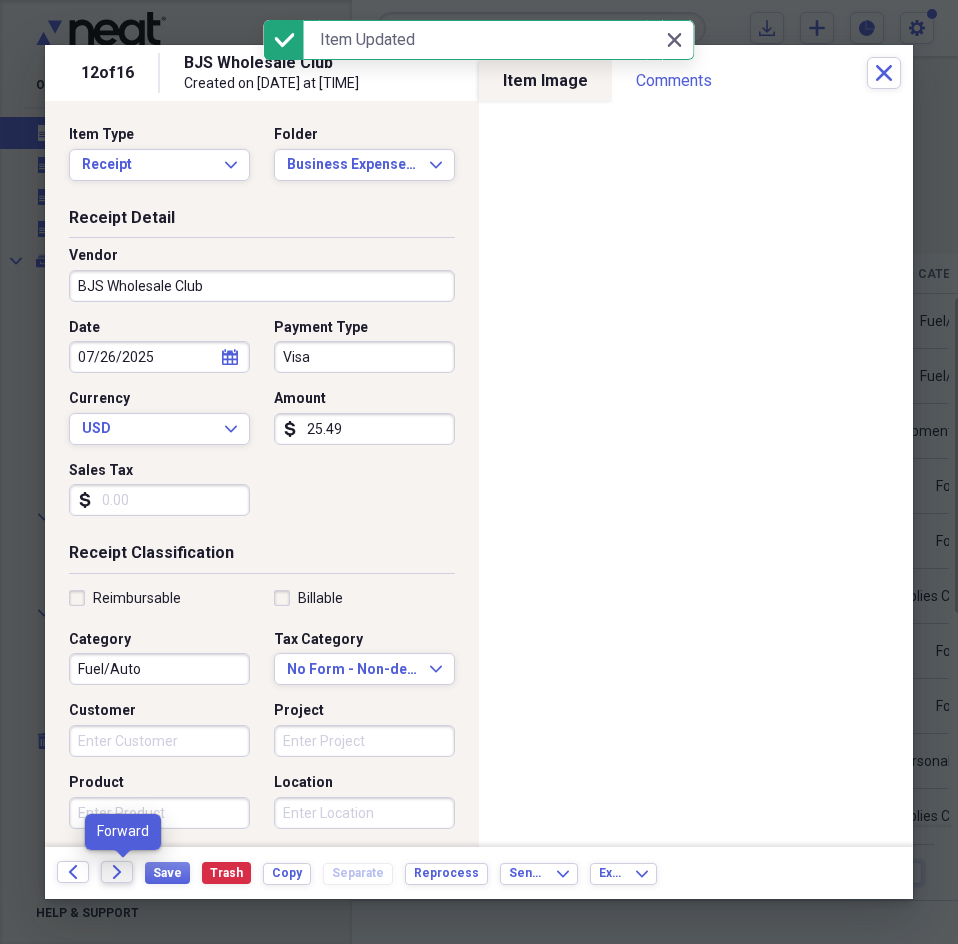 click on "Forward" 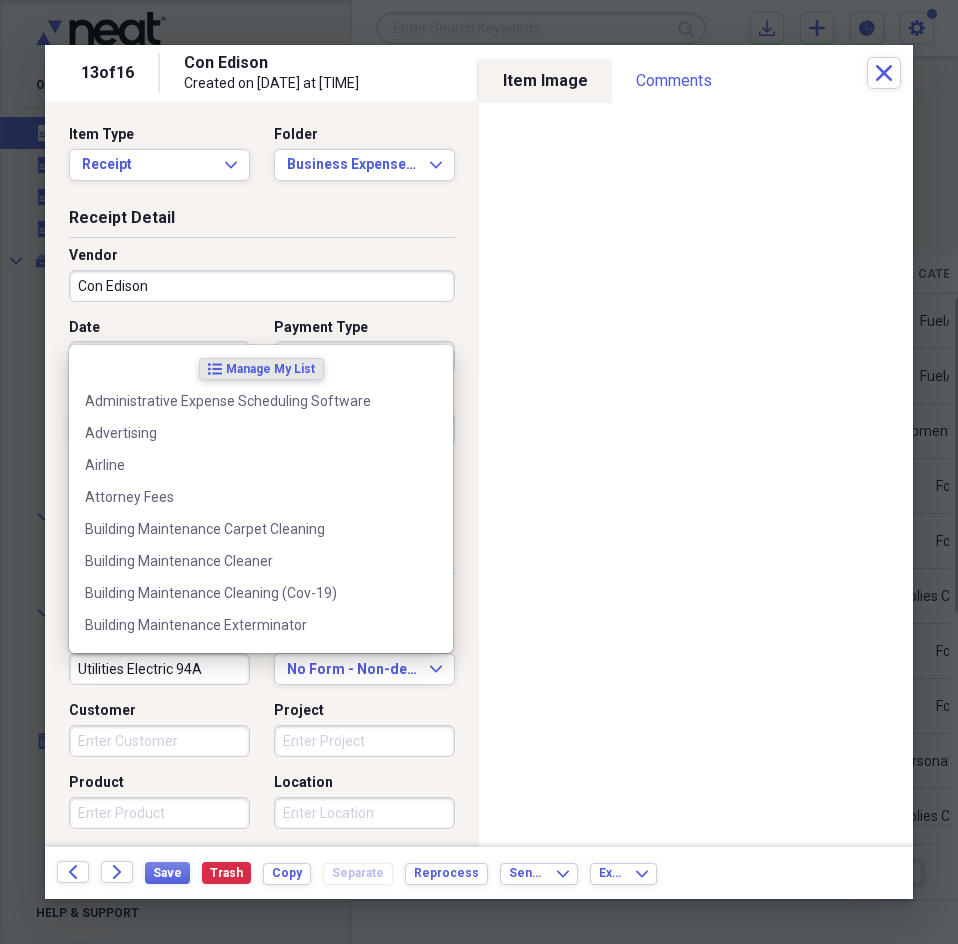 click on "Utilities Electric 94A" at bounding box center [159, 669] 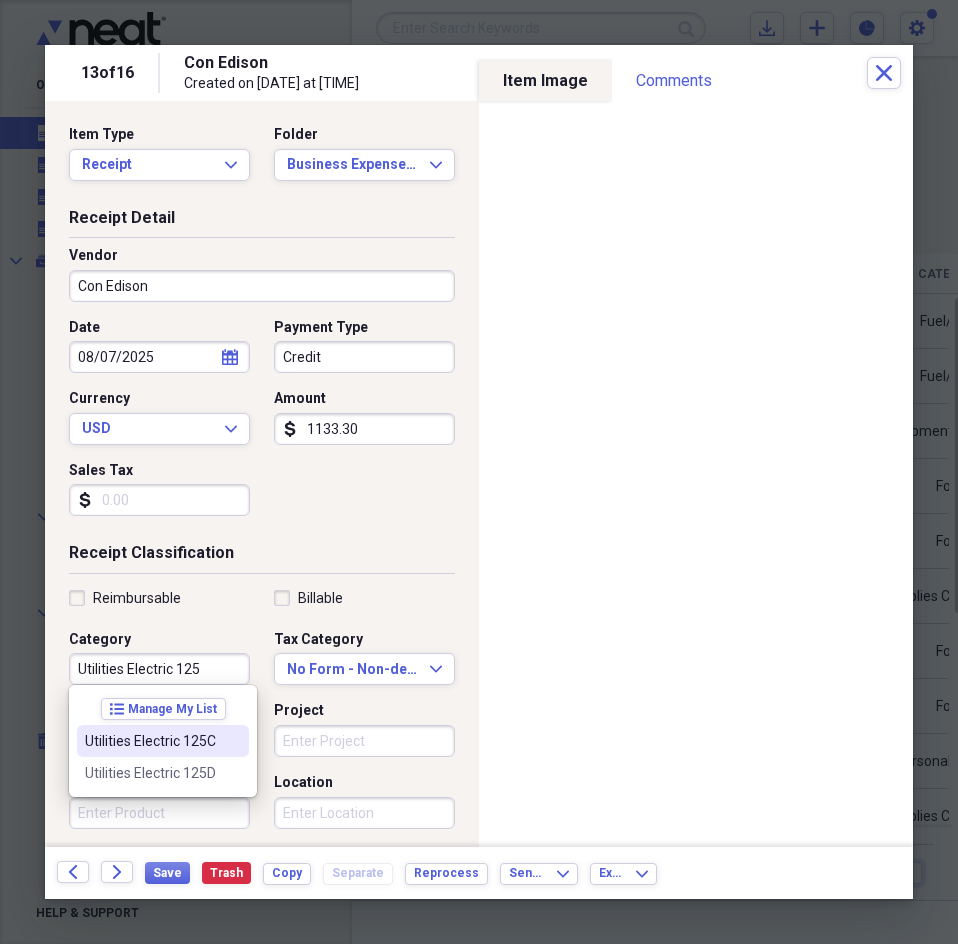 click on "Utilities Electric 125C" at bounding box center (163, 741) 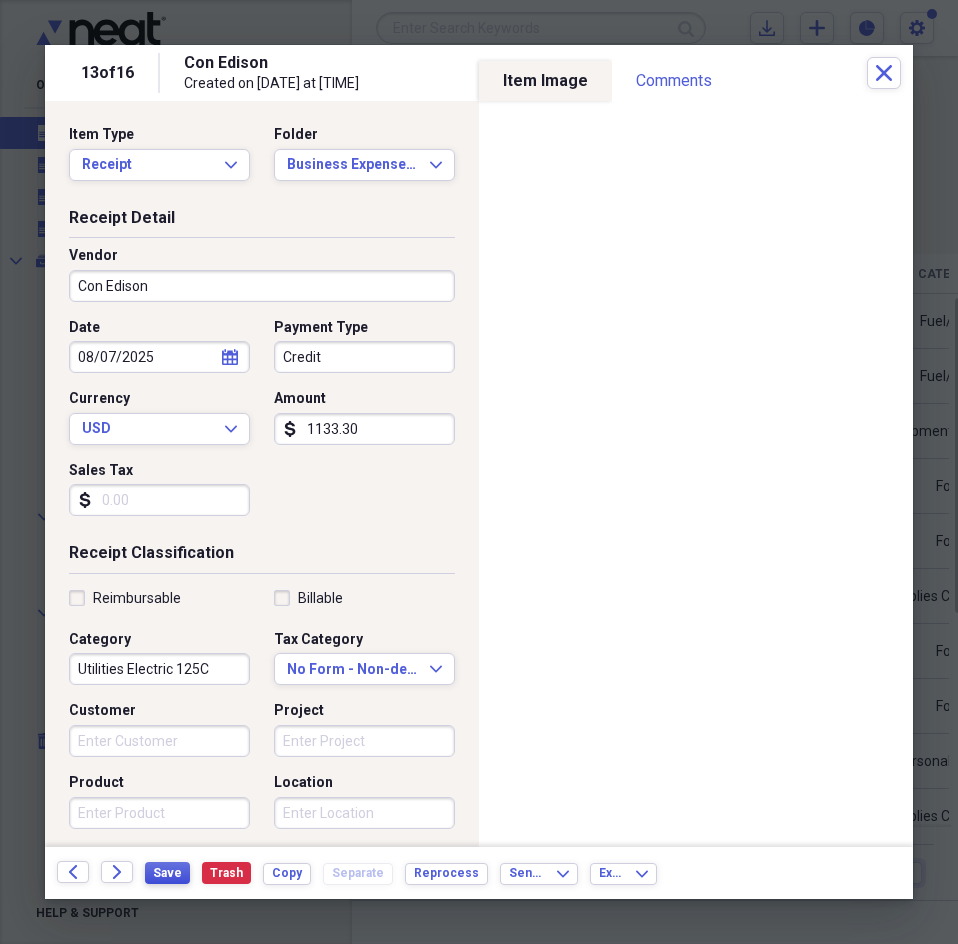 click on "Save" at bounding box center (167, 873) 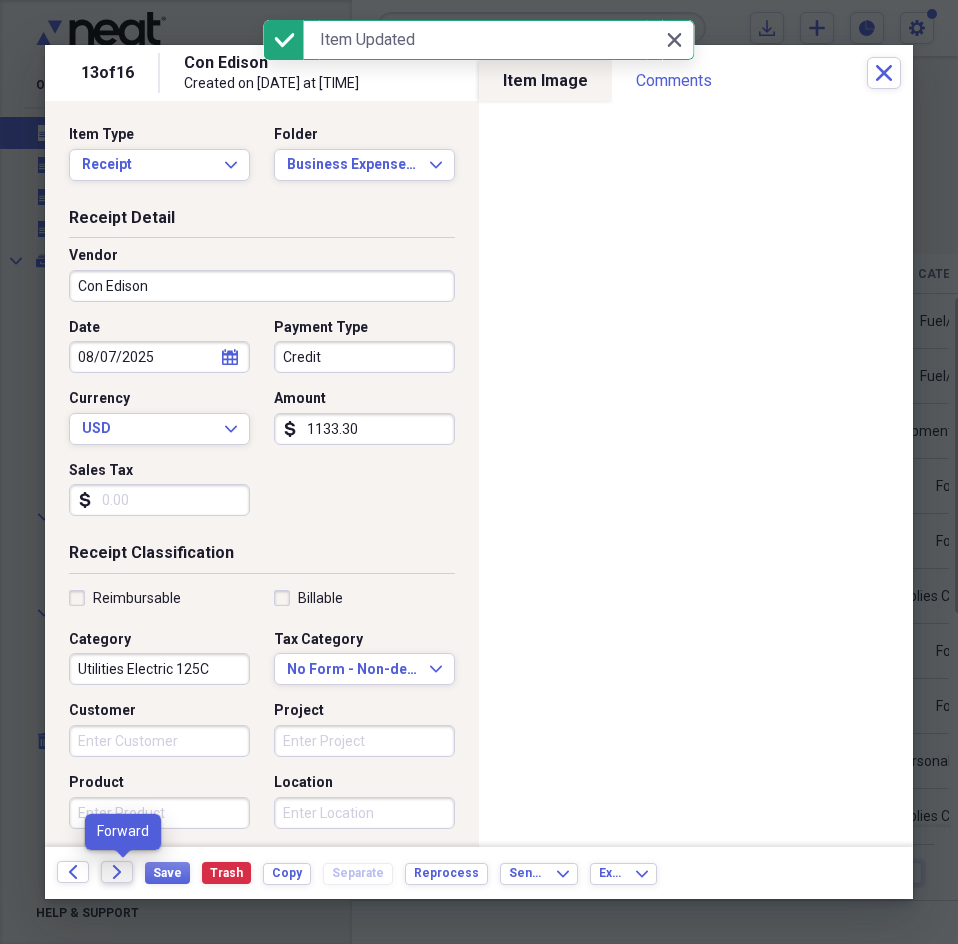 click on "Forward" at bounding box center (117, 872) 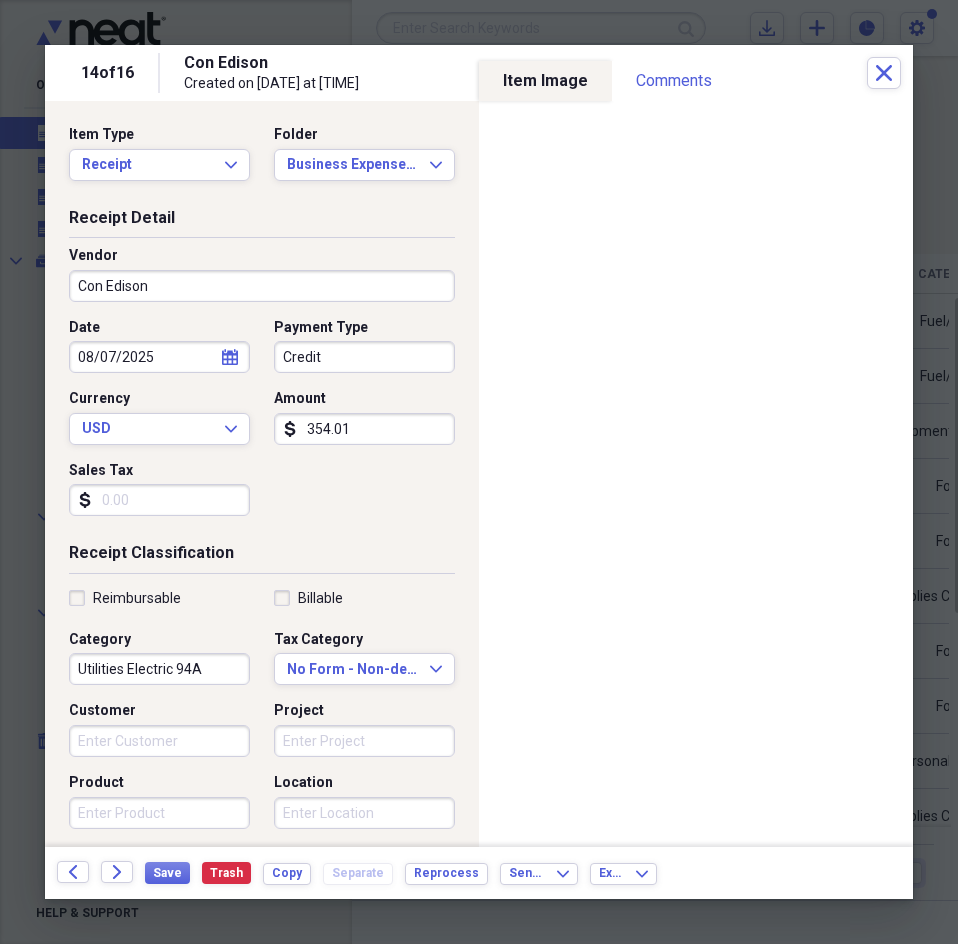 drag, startPoint x: 360, startPoint y: 431, endPoint x: 356, endPoint y: 407, distance: 24.33105 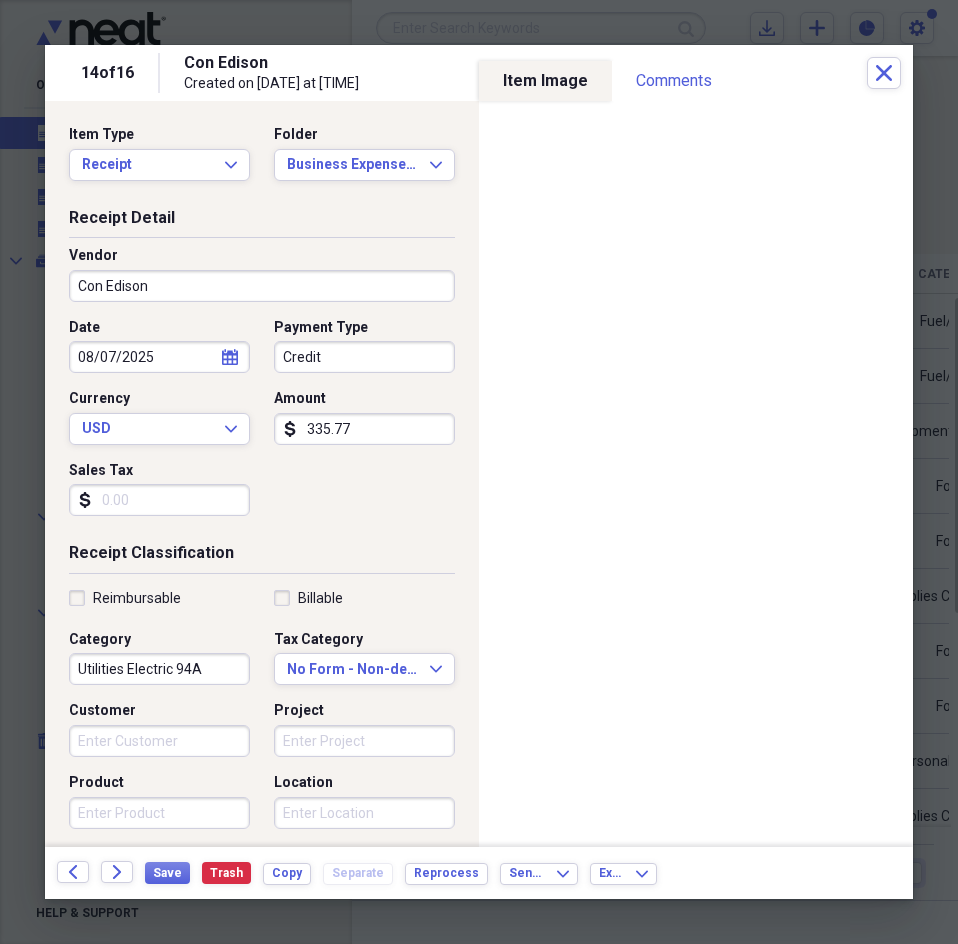 type on "335.77" 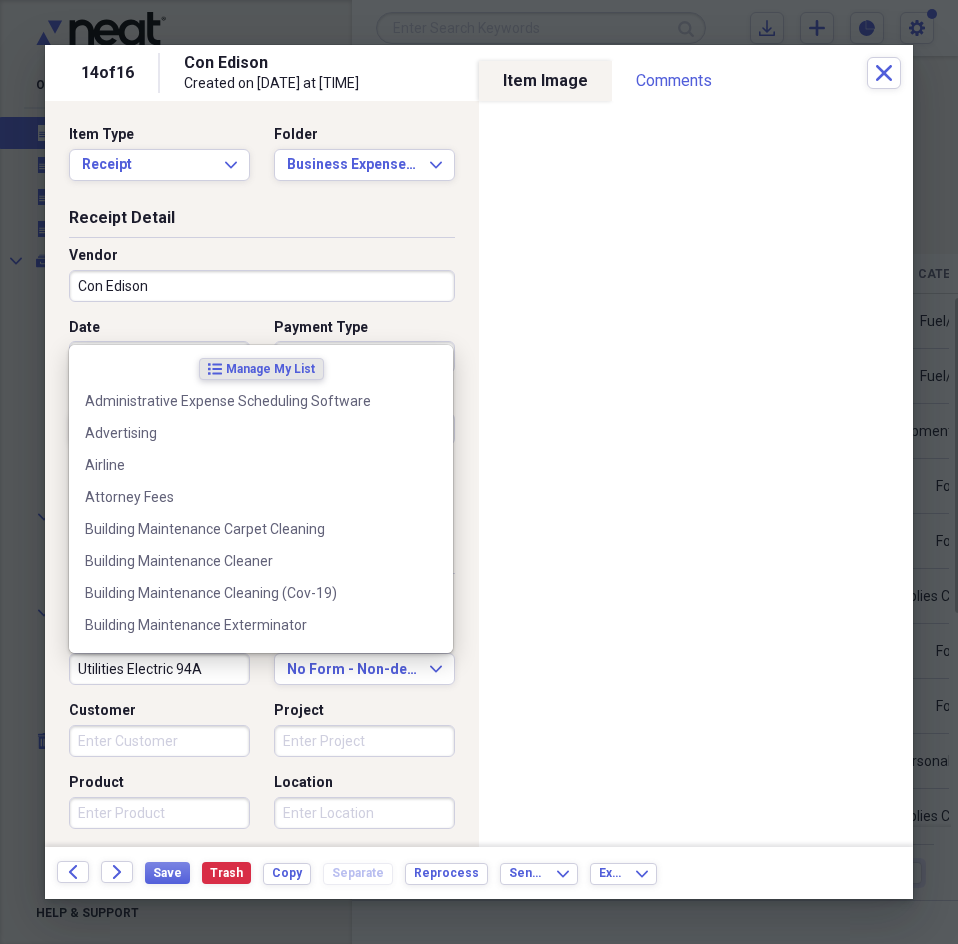 click on "Utilities Electric 94A" at bounding box center (159, 669) 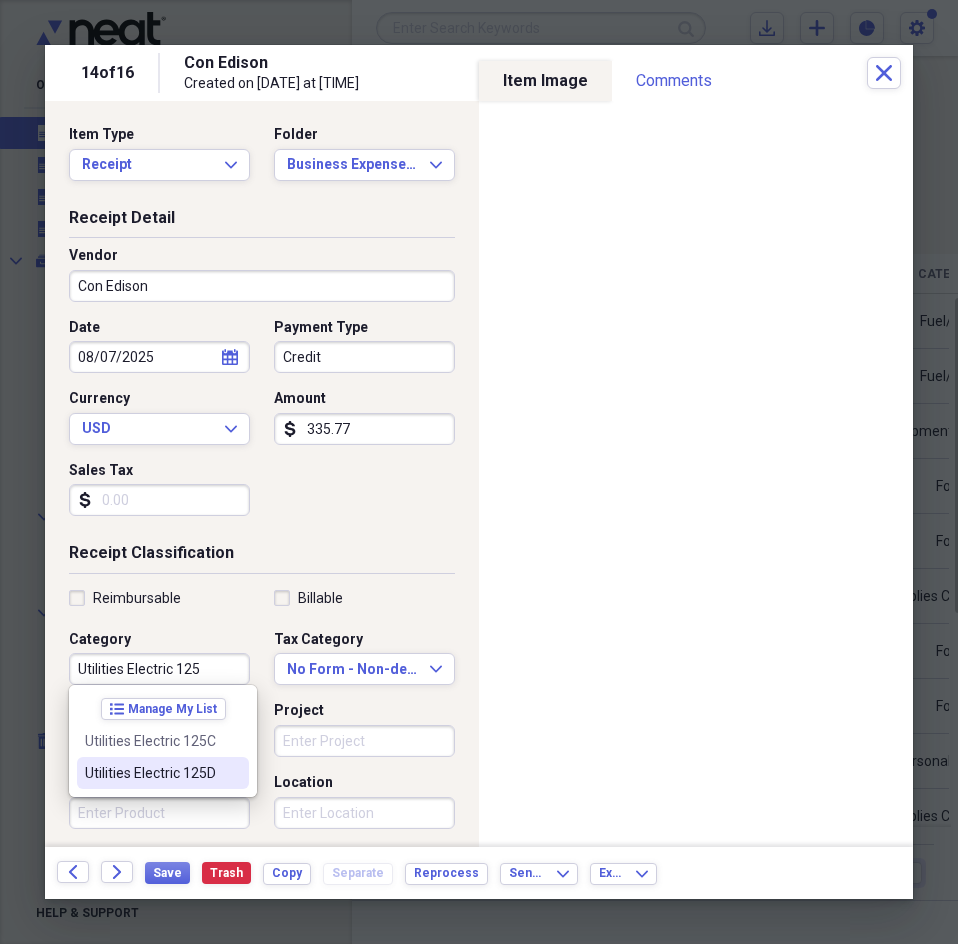 click on "Utilities Electric 125D" at bounding box center [151, 773] 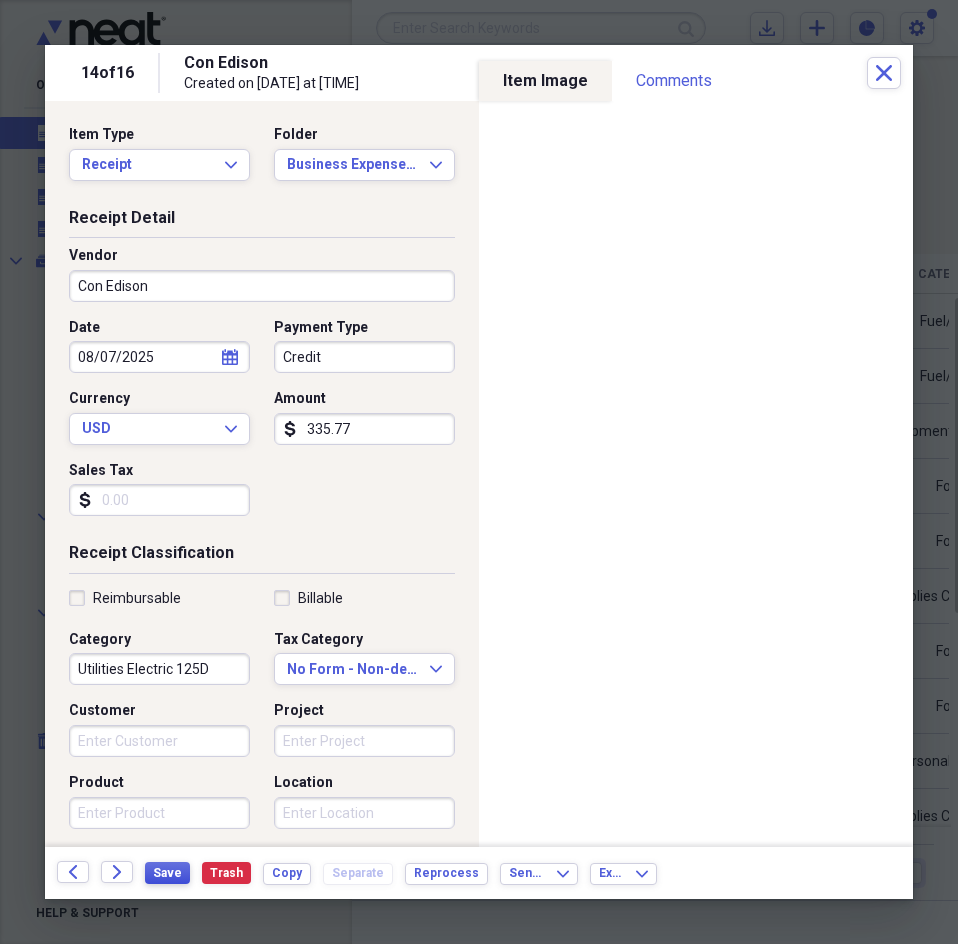 click on "Save" at bounding box center [167, 873] 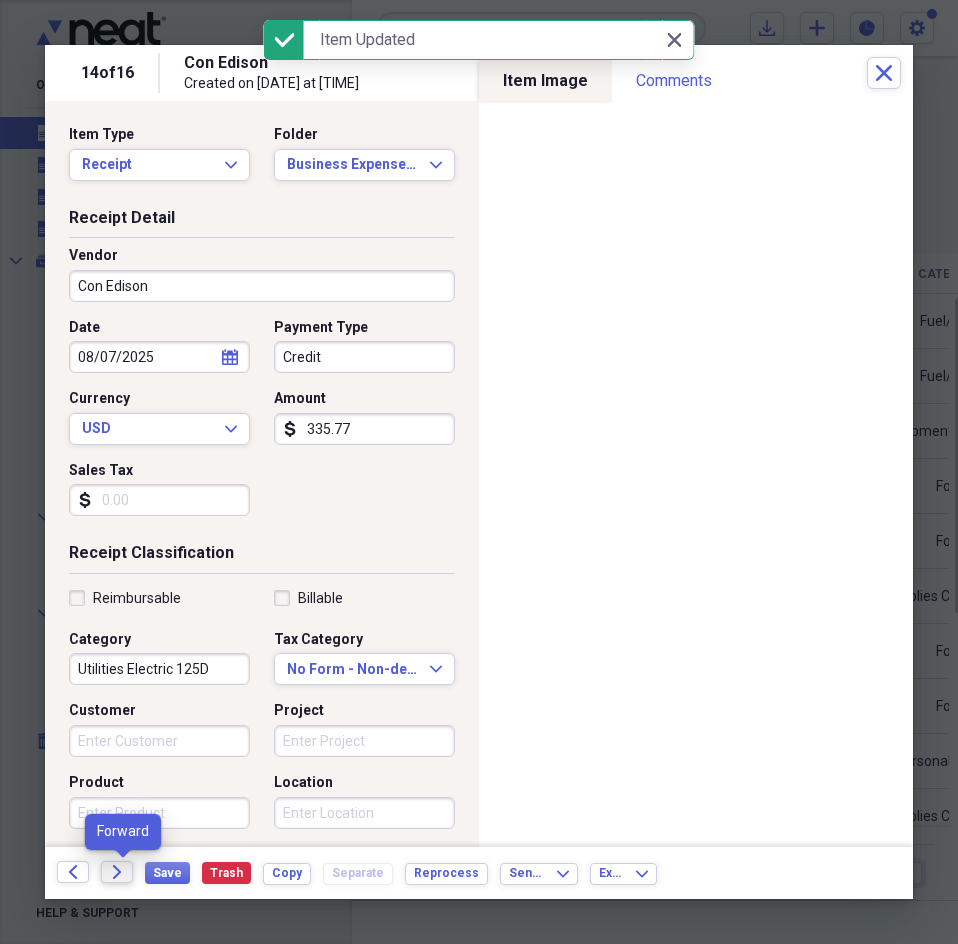 click on "Forward" at bounding box center [117, 872] 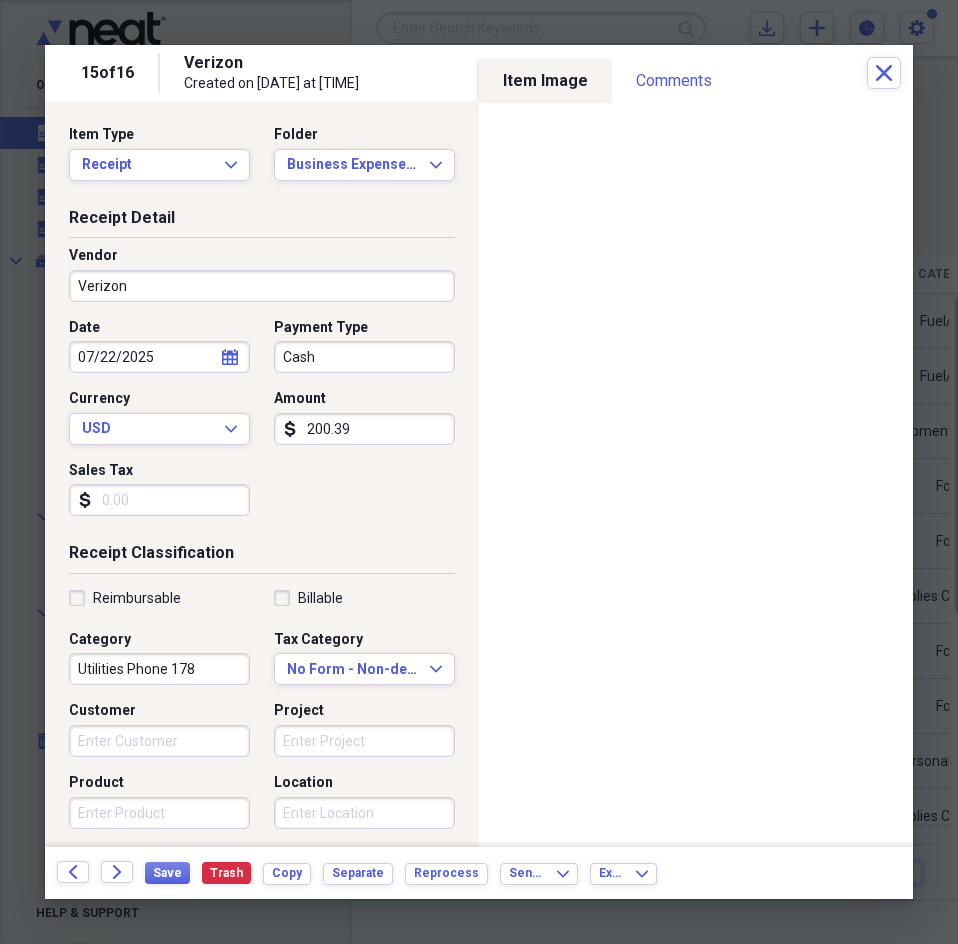 click on "calendar Calendar" at bounding box center (230, 357) 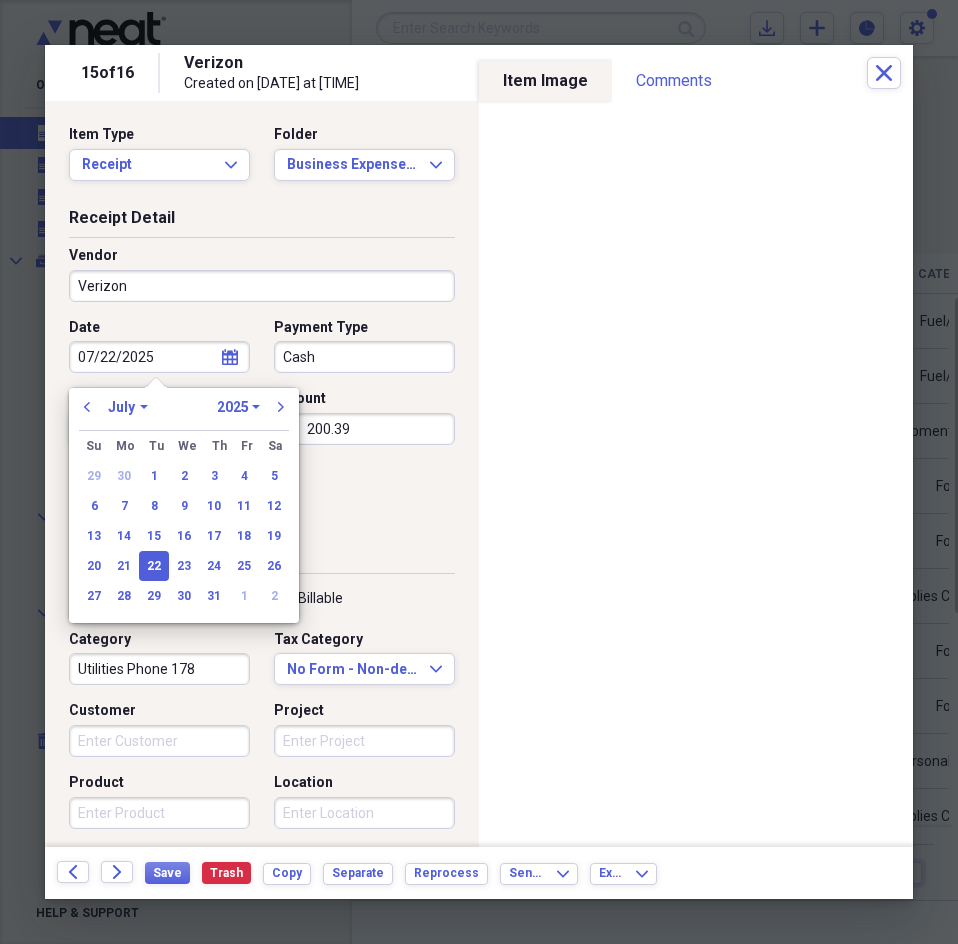 click 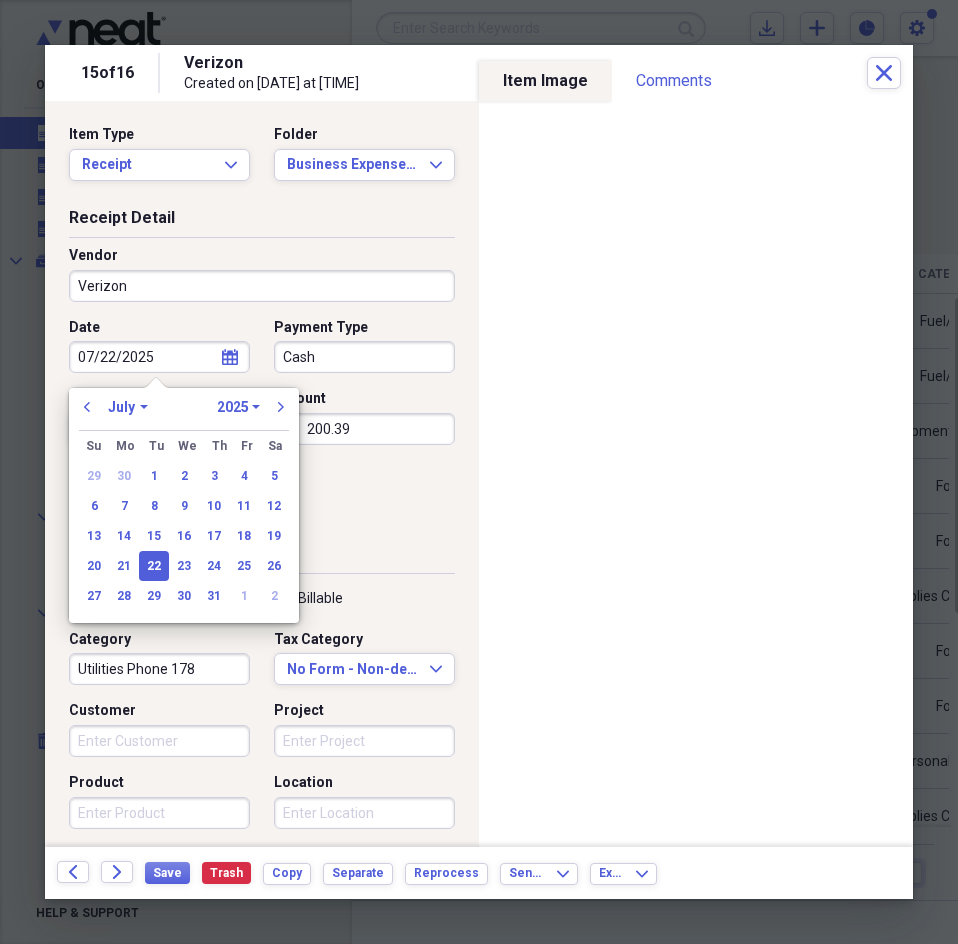 select on "7" 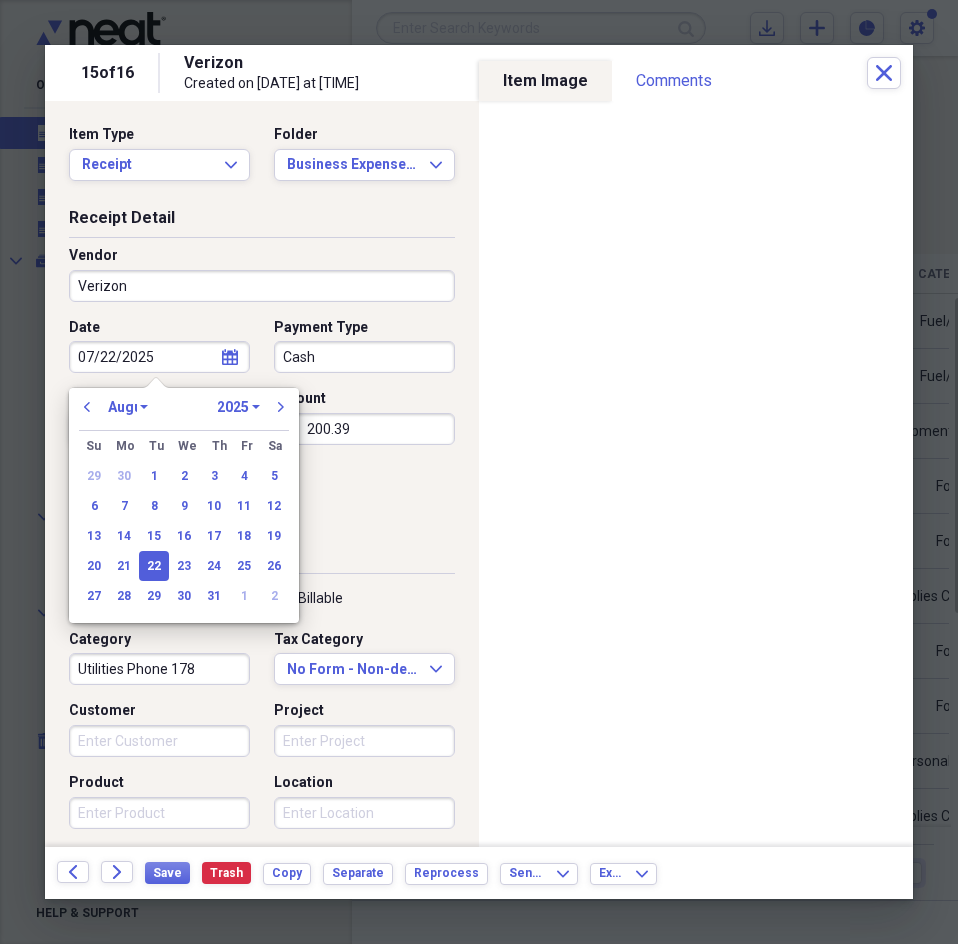 click on "January February March April May June July August September October November December" at bounding box center (128, 407) 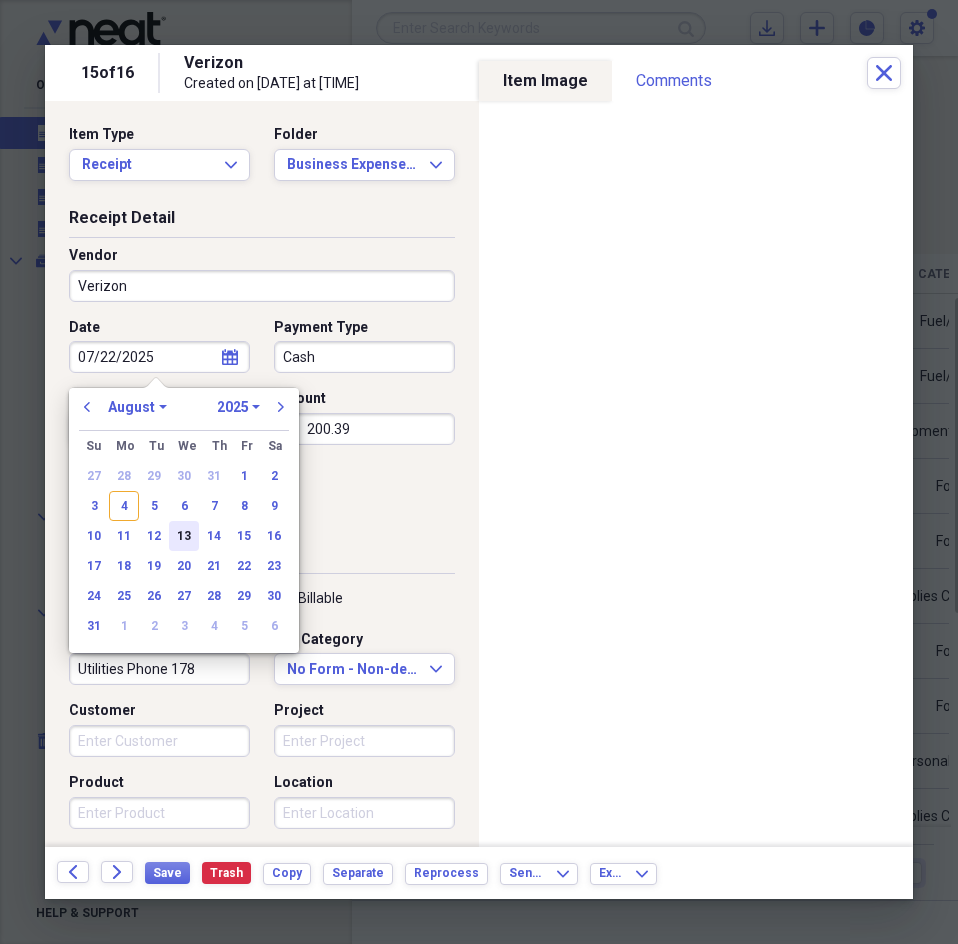 click on "13" at bounding box center [184, 536] 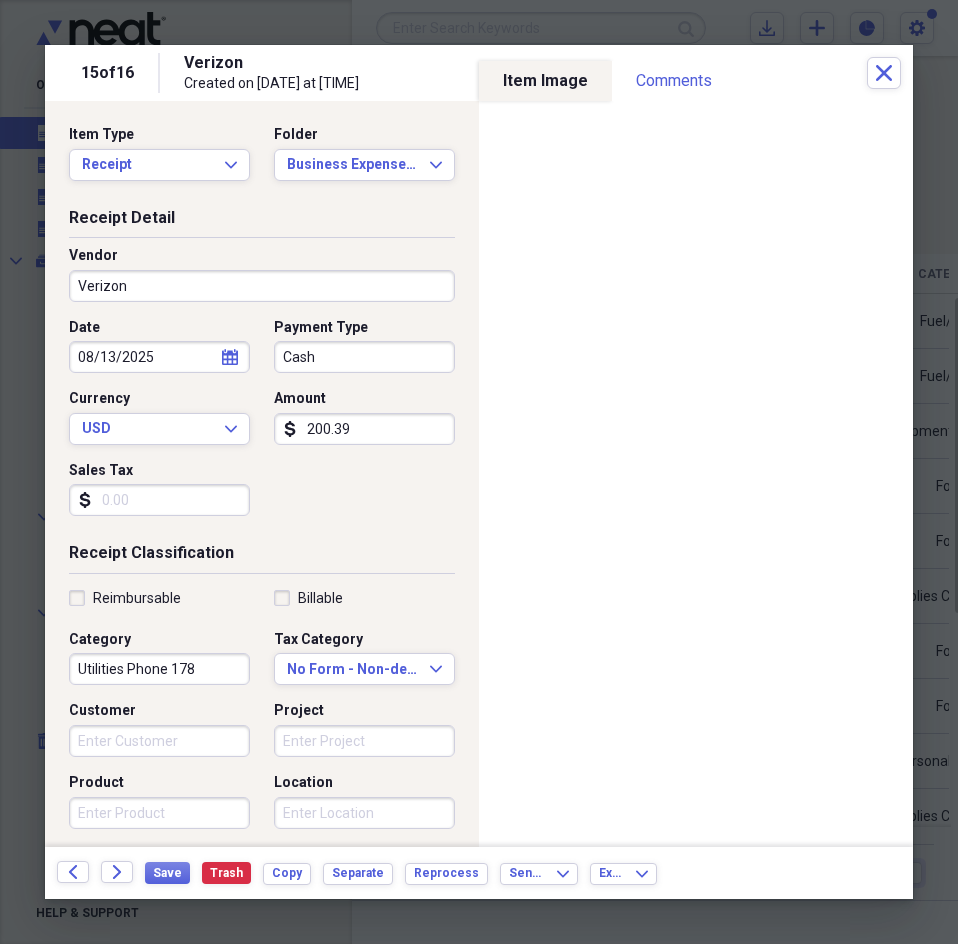 click on "Utilities Phone 178" at bounding box center [159, 669] 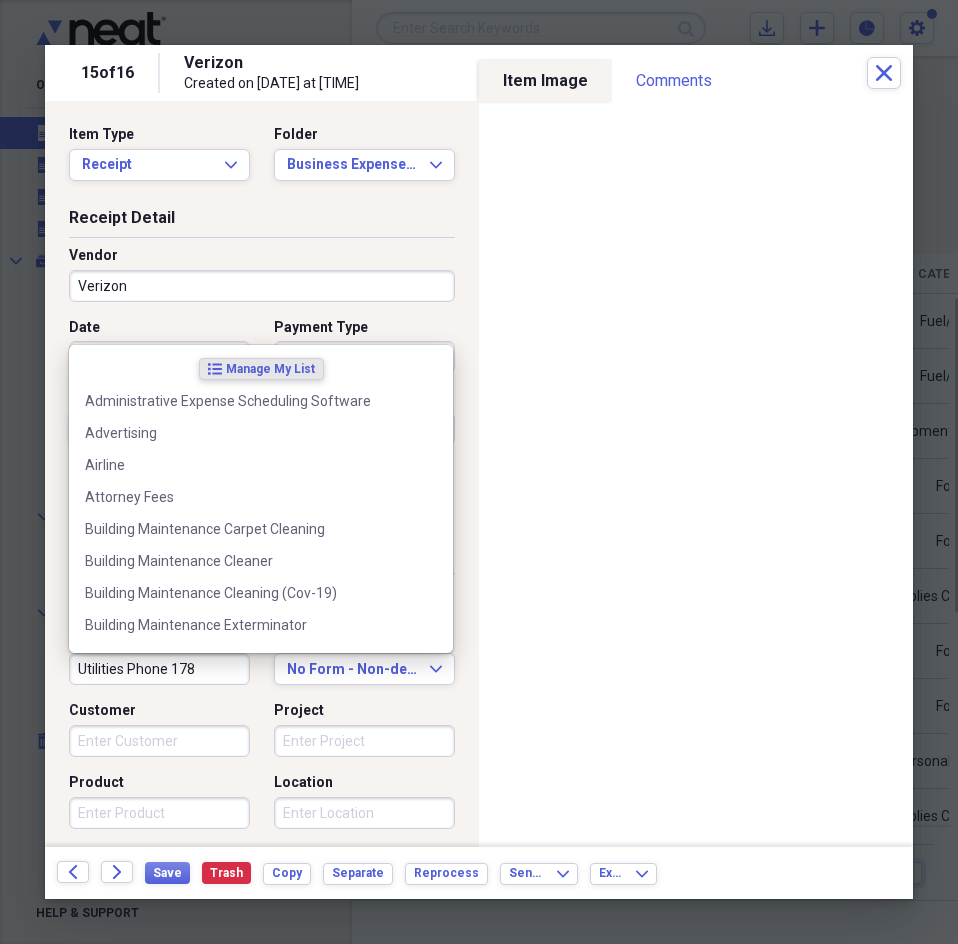 click on "Utilities Phone 178" at bounding box center (159, 669) 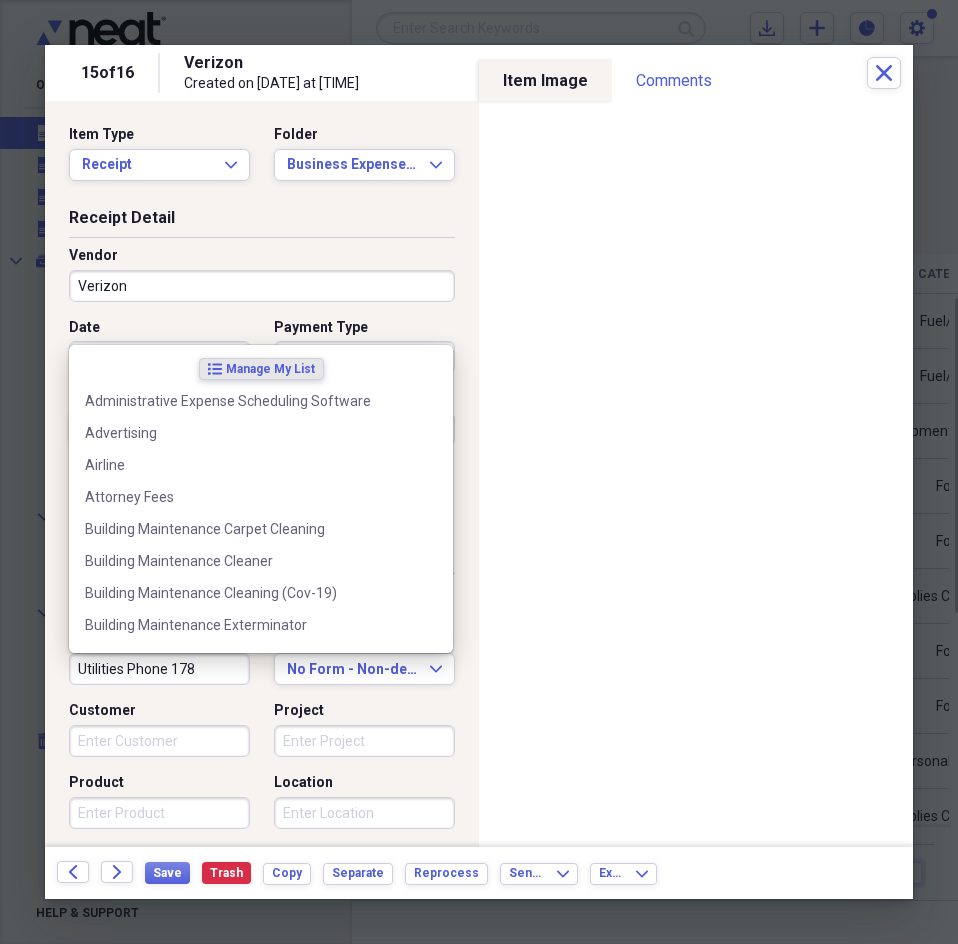 click on "Utilities Phone 178" at bounding box center [159, 669] 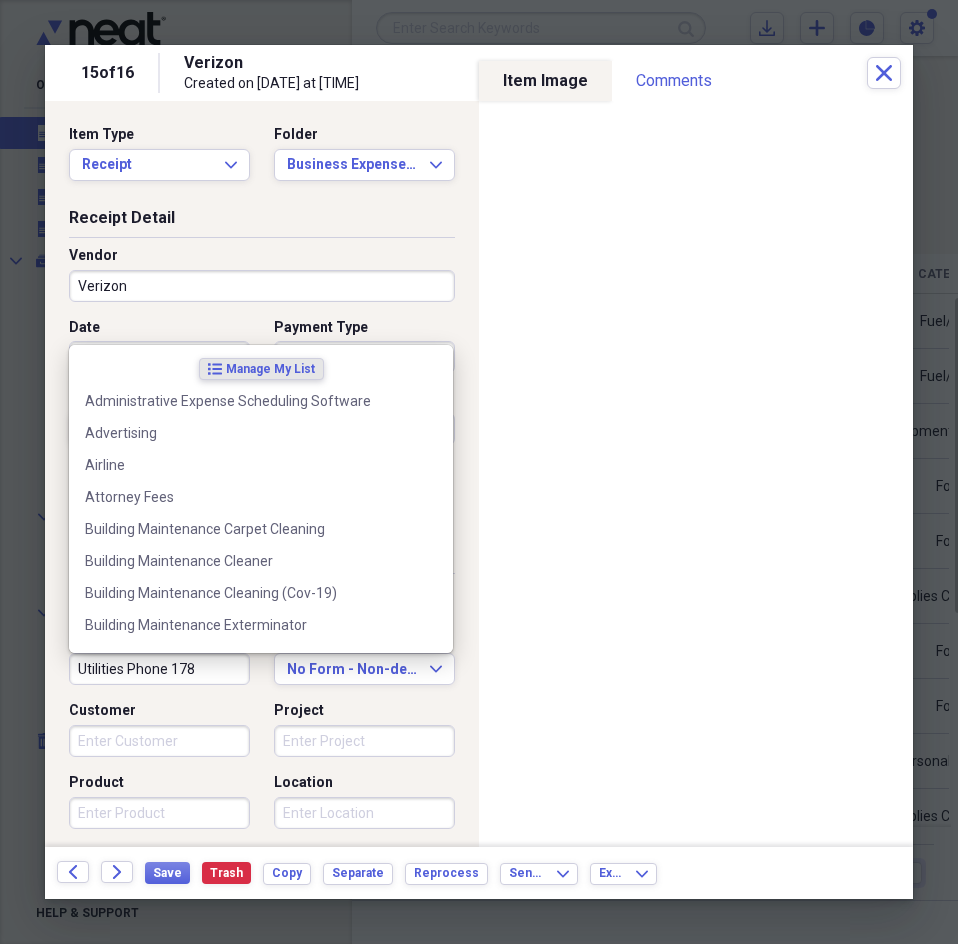 click on "Utilities Phone 178" at bounding box center (159, 669) 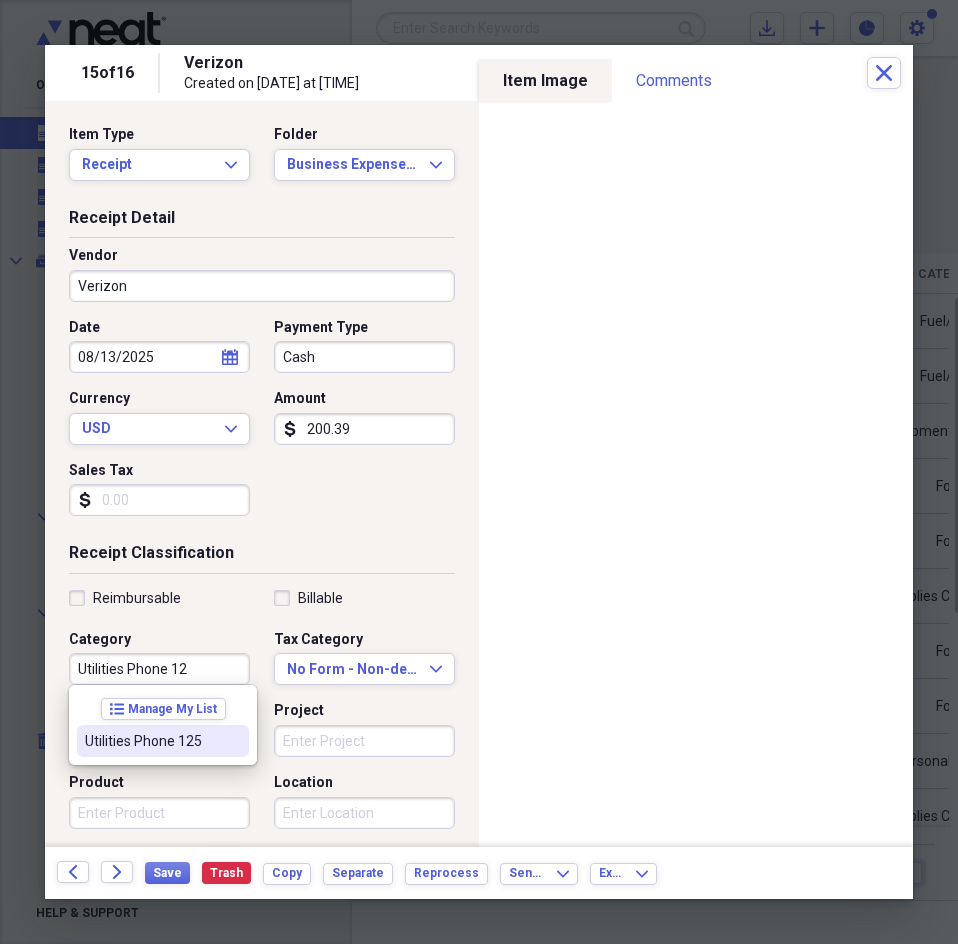 click on "Utilities Phone 125" at bounding box center [151, 741] 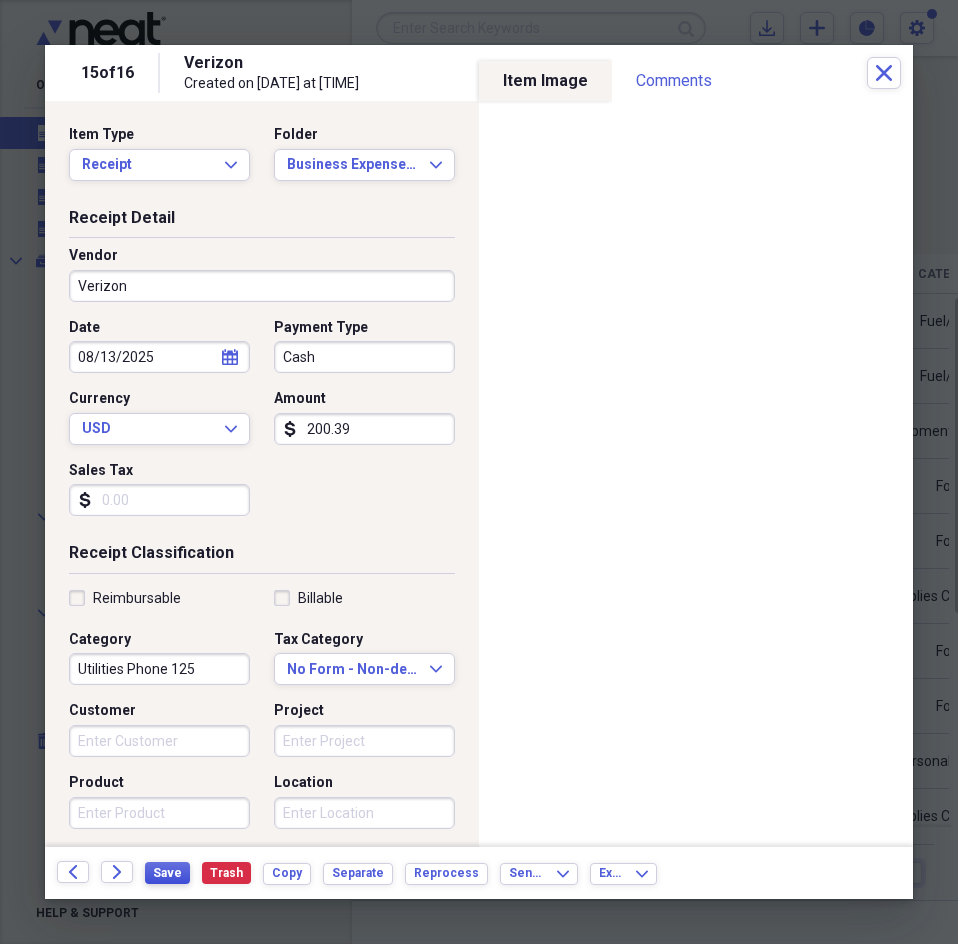 click on "Save" at bounding box center [167, 873] 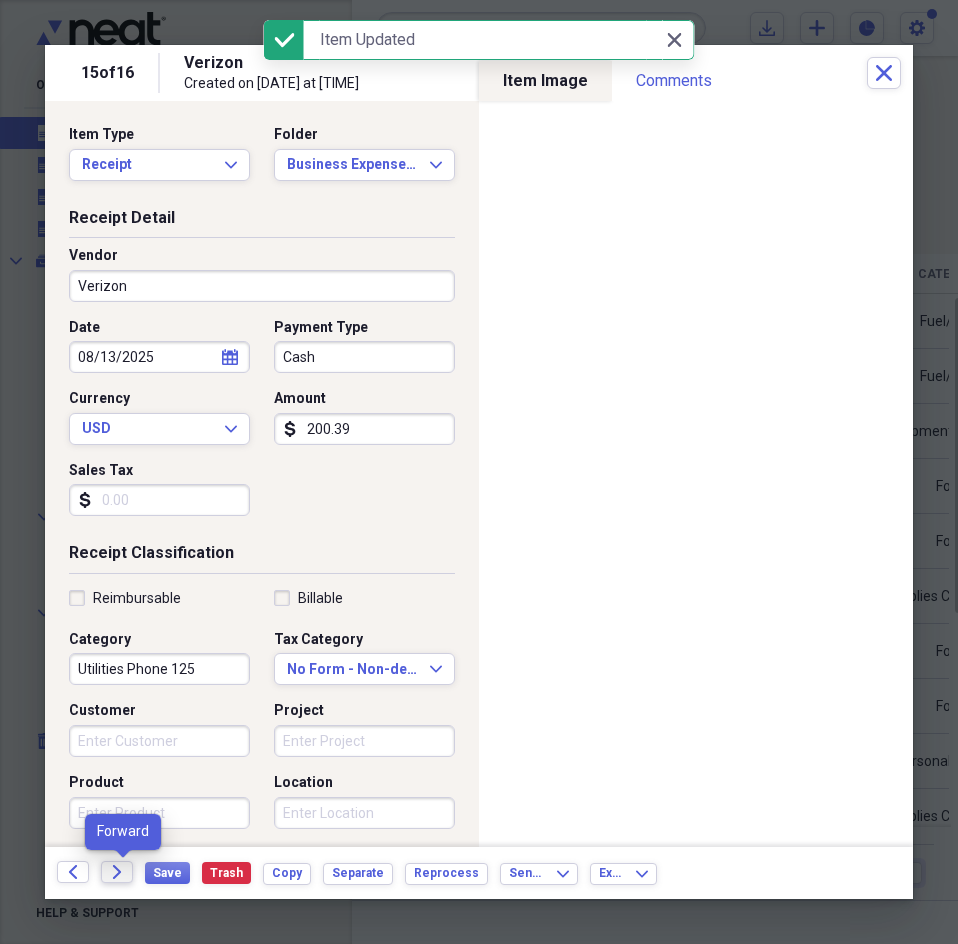 click on "Forward" 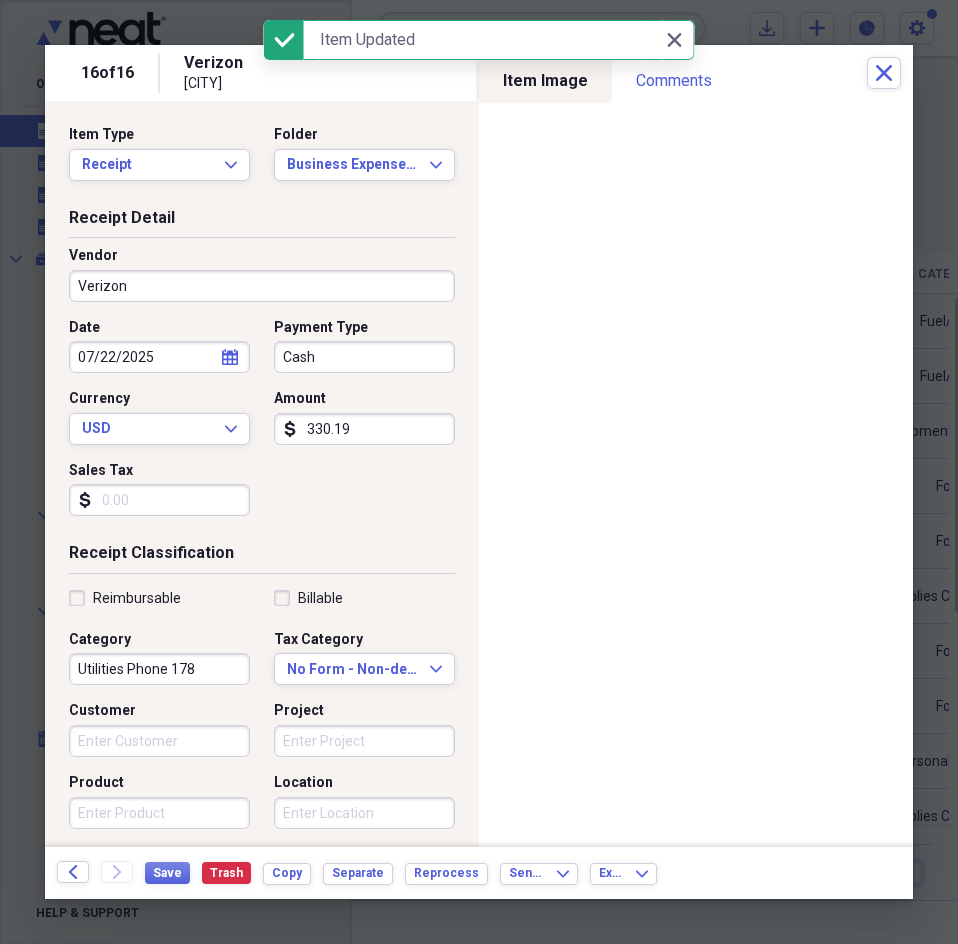 click 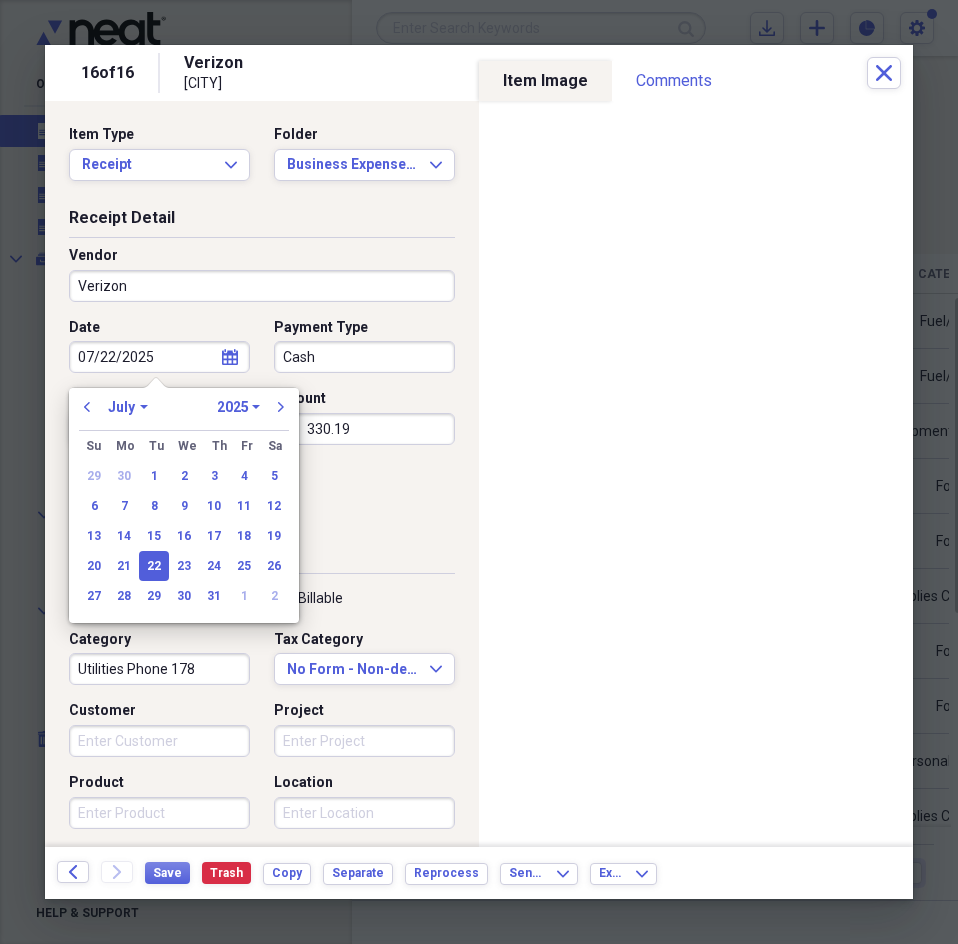 click at bounding box center [156, 392] 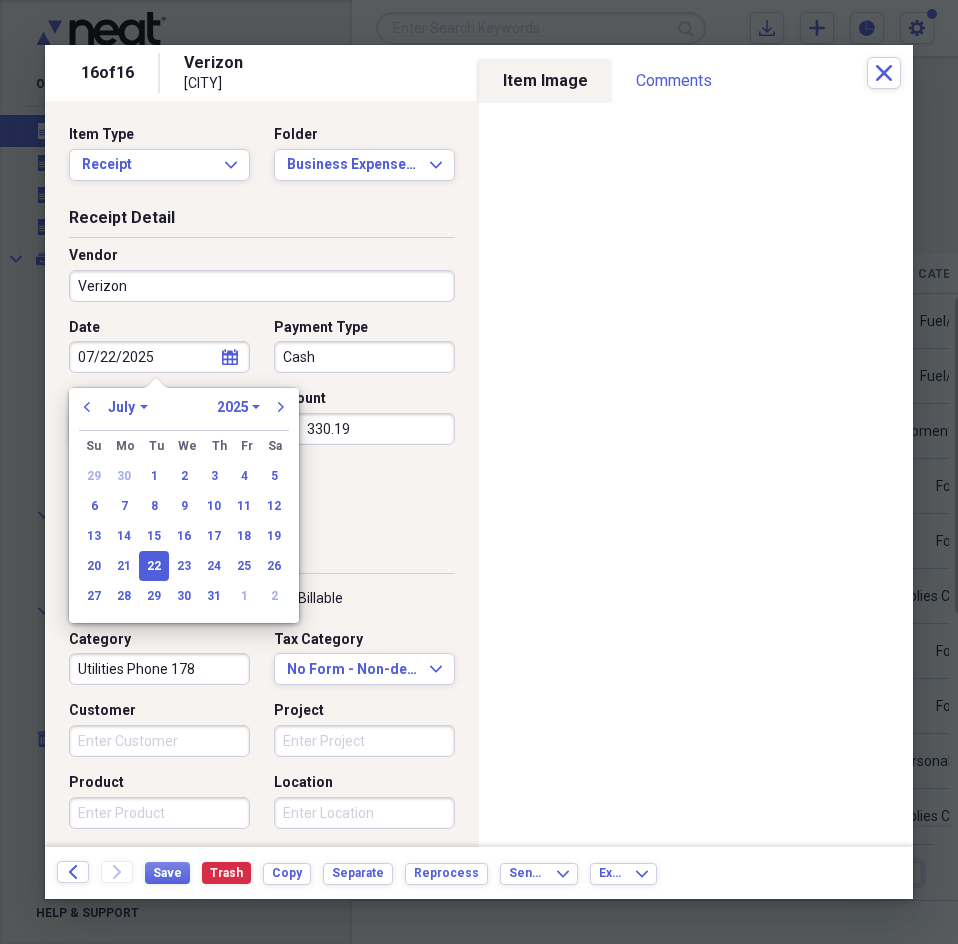 select on "7" 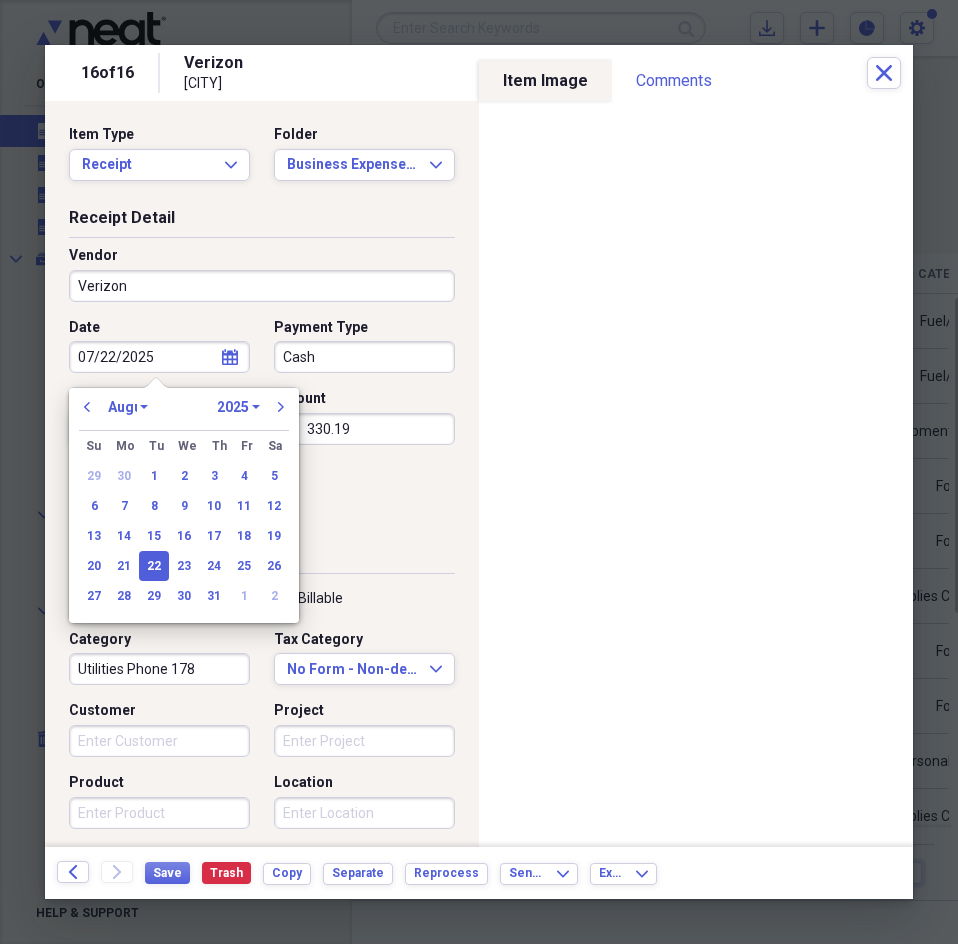 click on "January February March April May June July August September October November December" at bounding box center [128, 407] 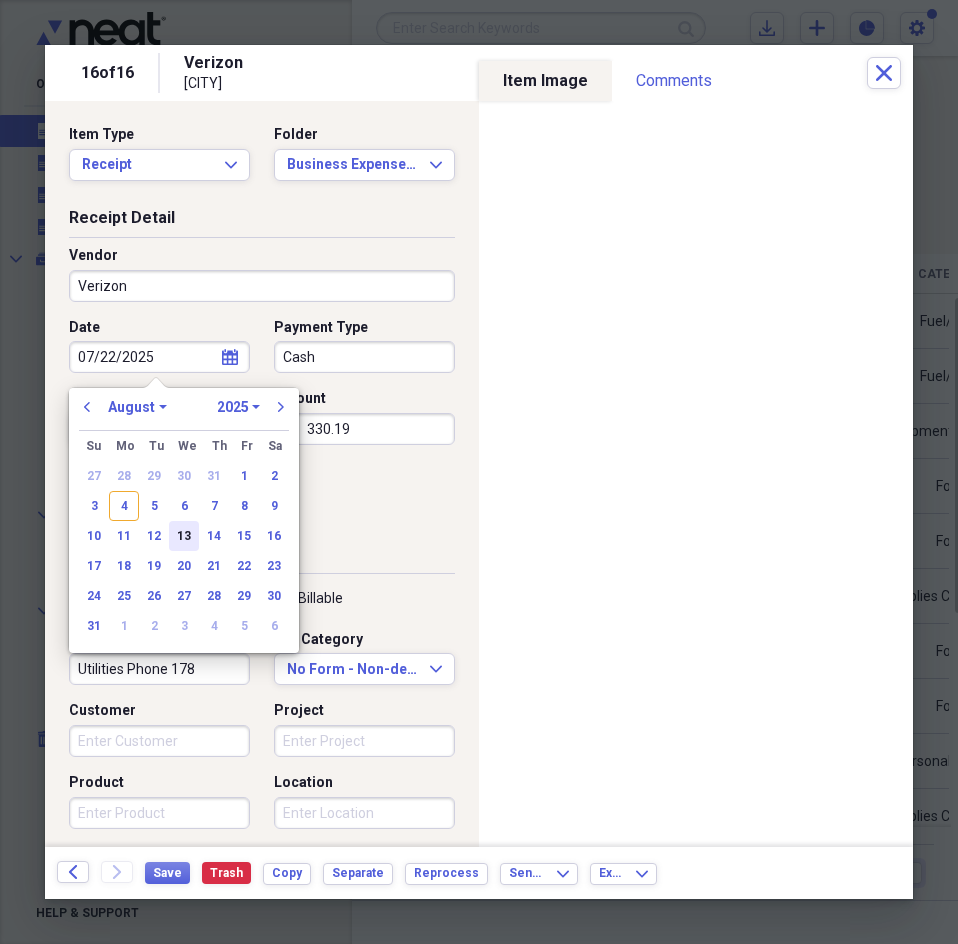 click on "13" at bounding box center (184, 536) 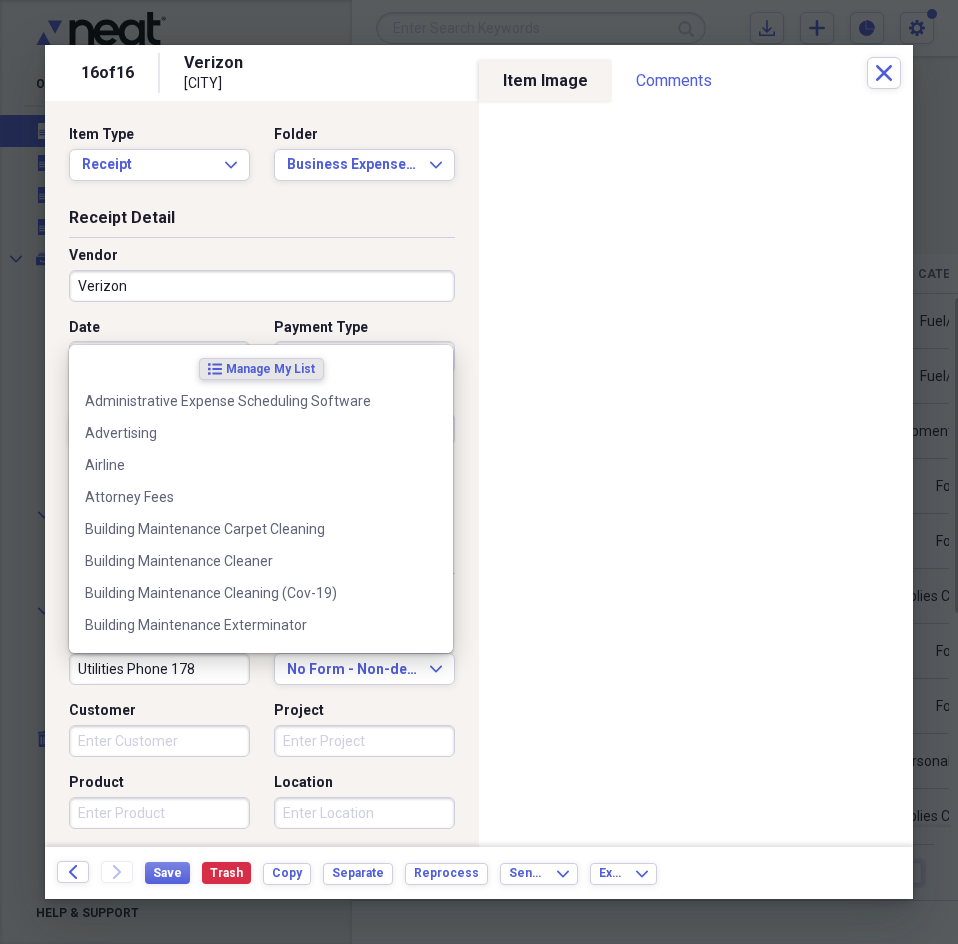 click on "Utilities Phone 178" at bounding box center [159, 669] 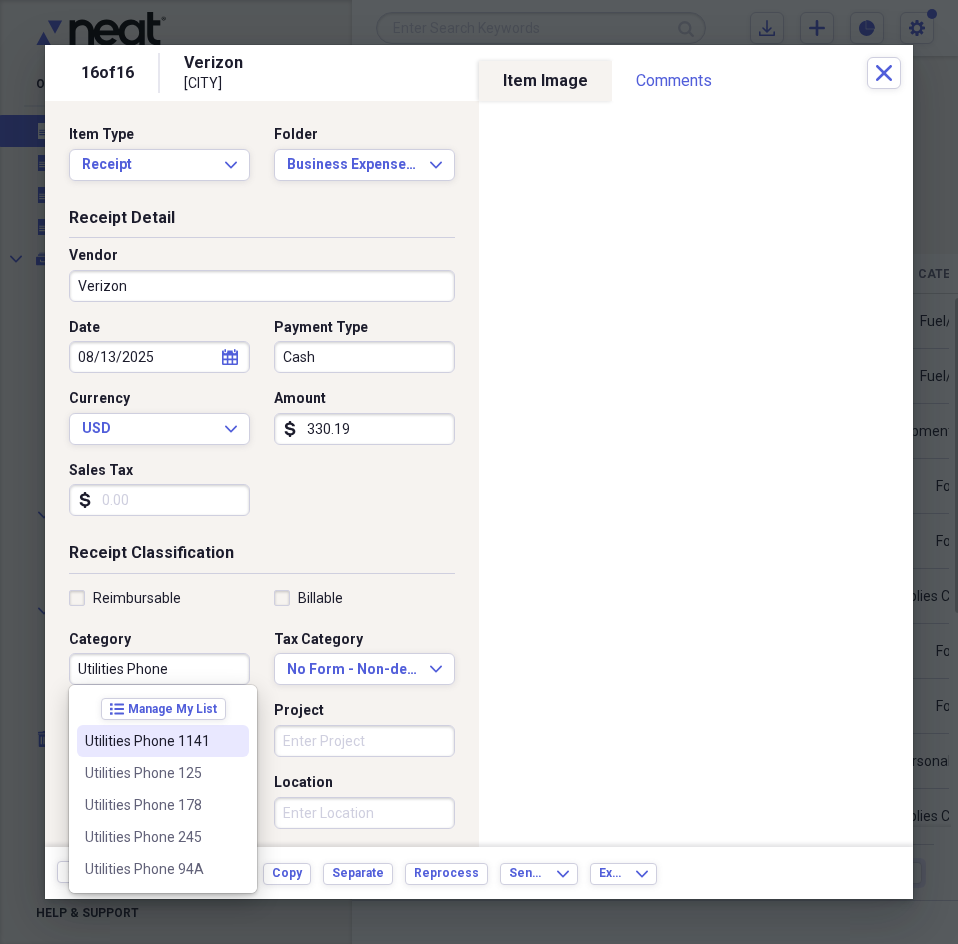 click on "Utilities Phone 1141" at bounding box center [163, 741] 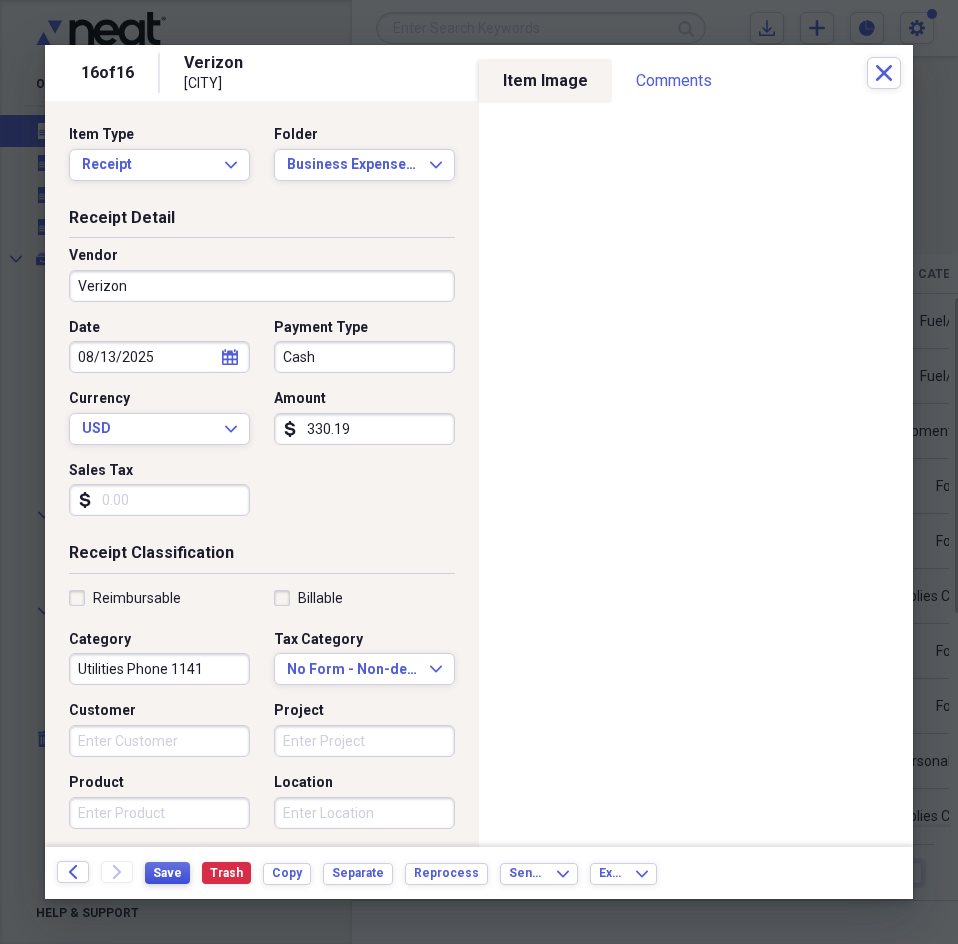 click on "Save" at bounding box center (167, 873) 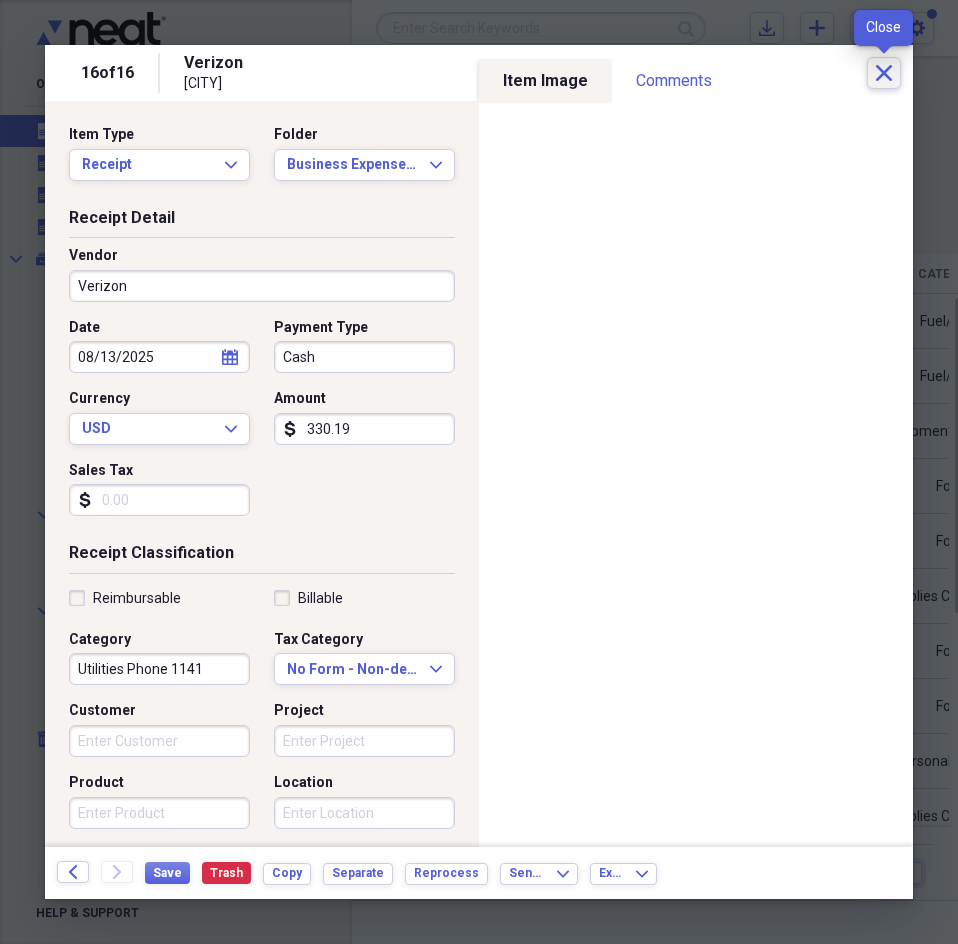 click on "Close" at bounding box center (884, 73) 